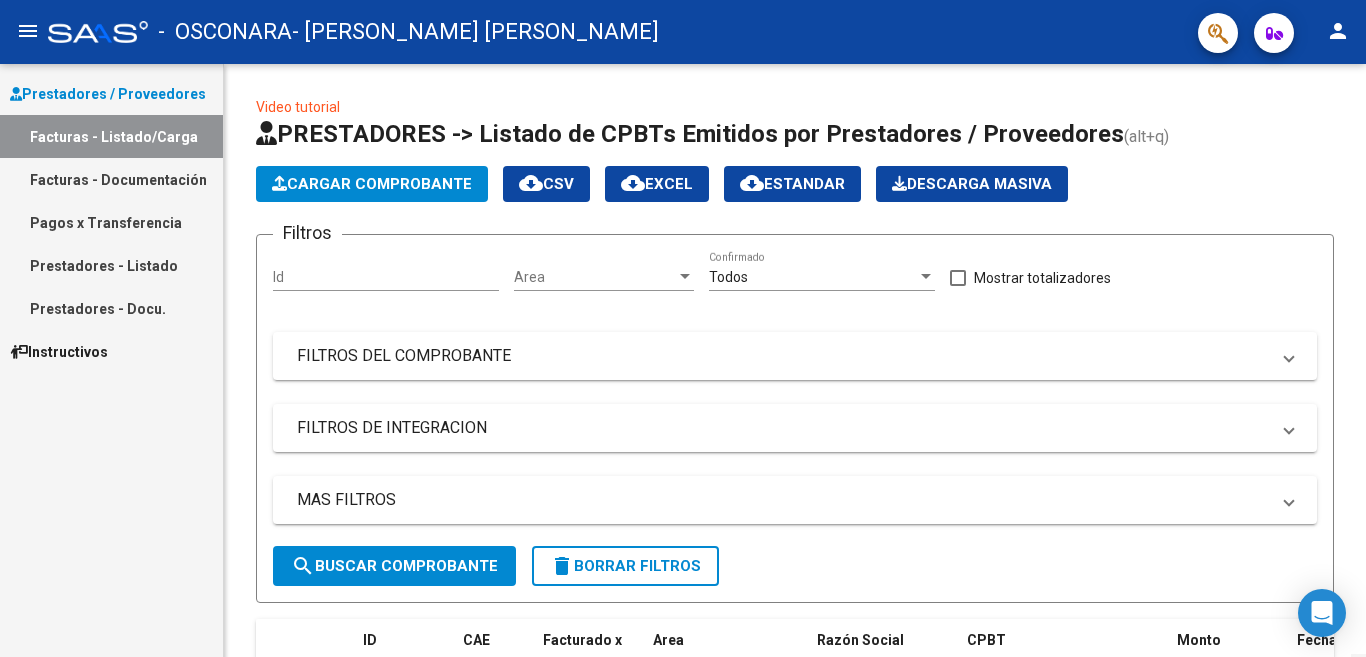 scroll, scrollTop: 0, scrollLeft: 0, axis: both 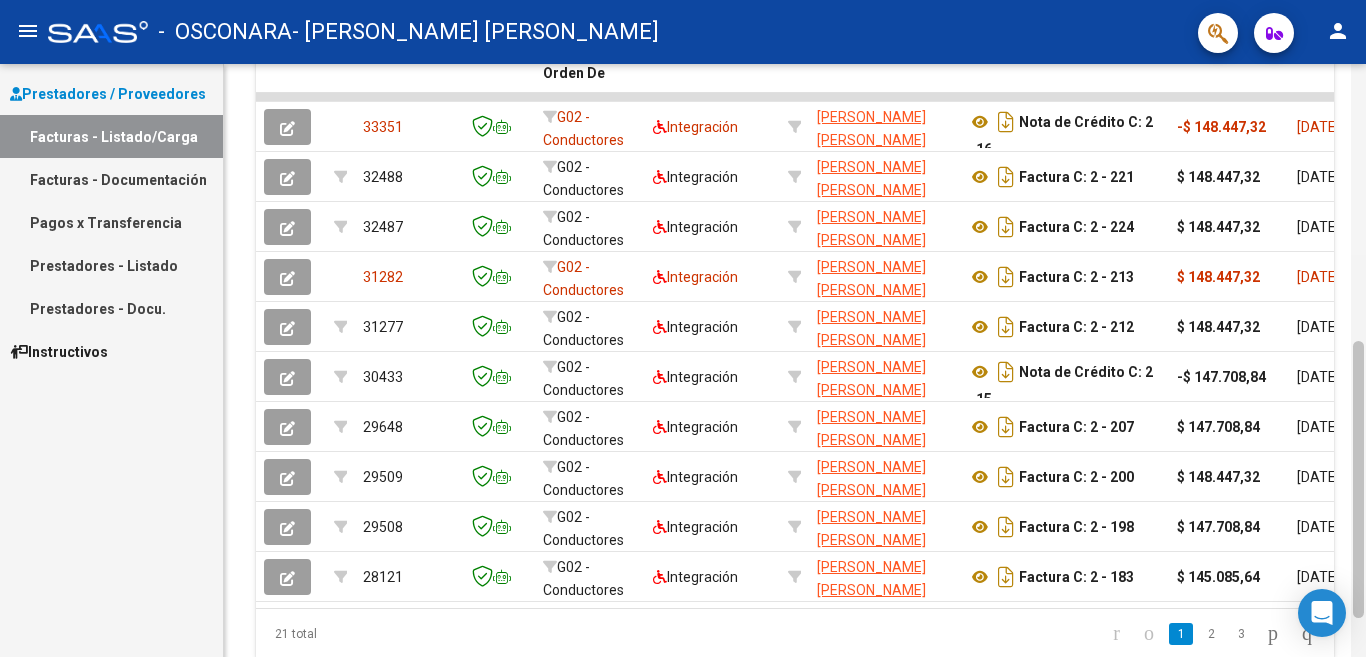 click 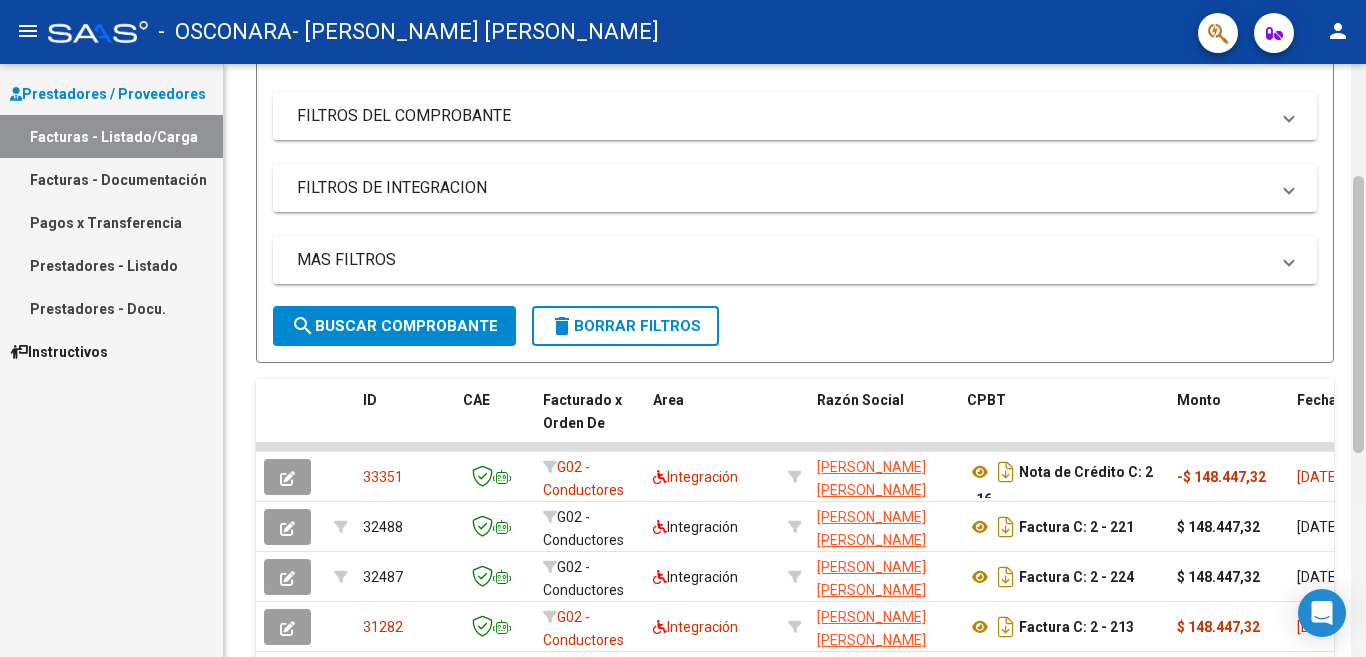 scroll, scrollTop: 0, scrollLeft: 0, axis: both 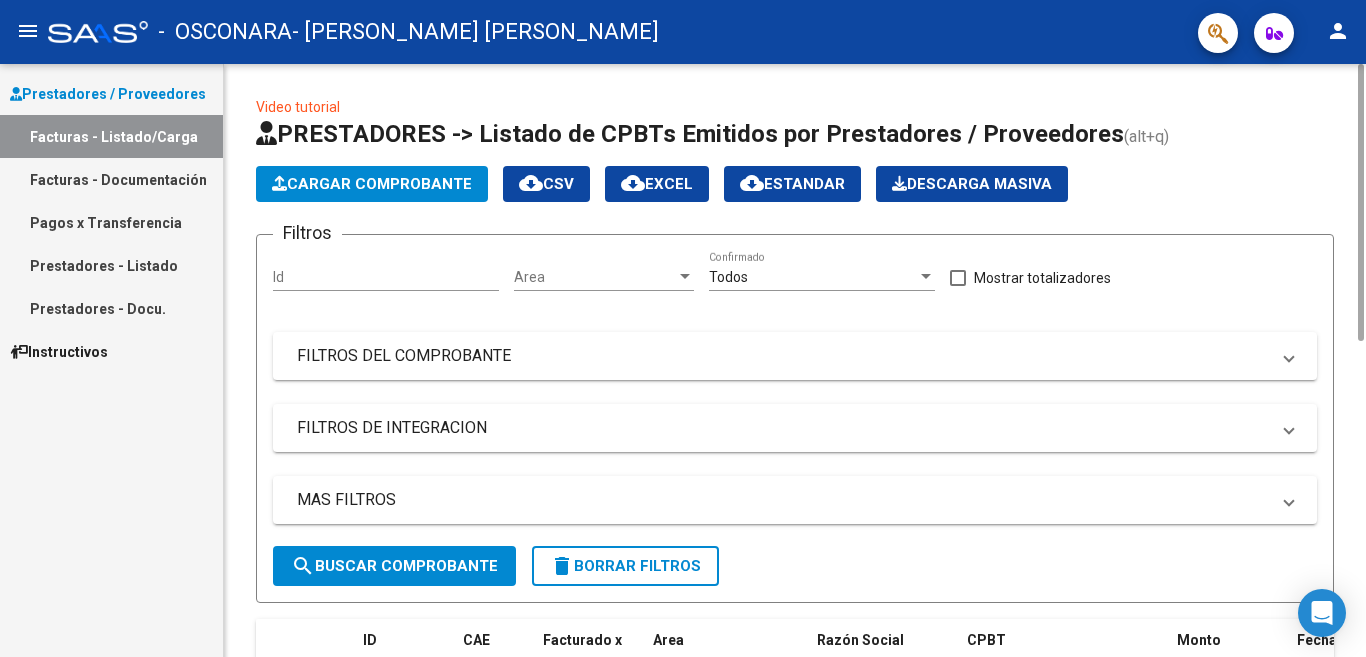 drag, startPoint x: 1362, startPoint y: 448, endPoint x: 1365, endPoint y: -42, distance: 490.0092 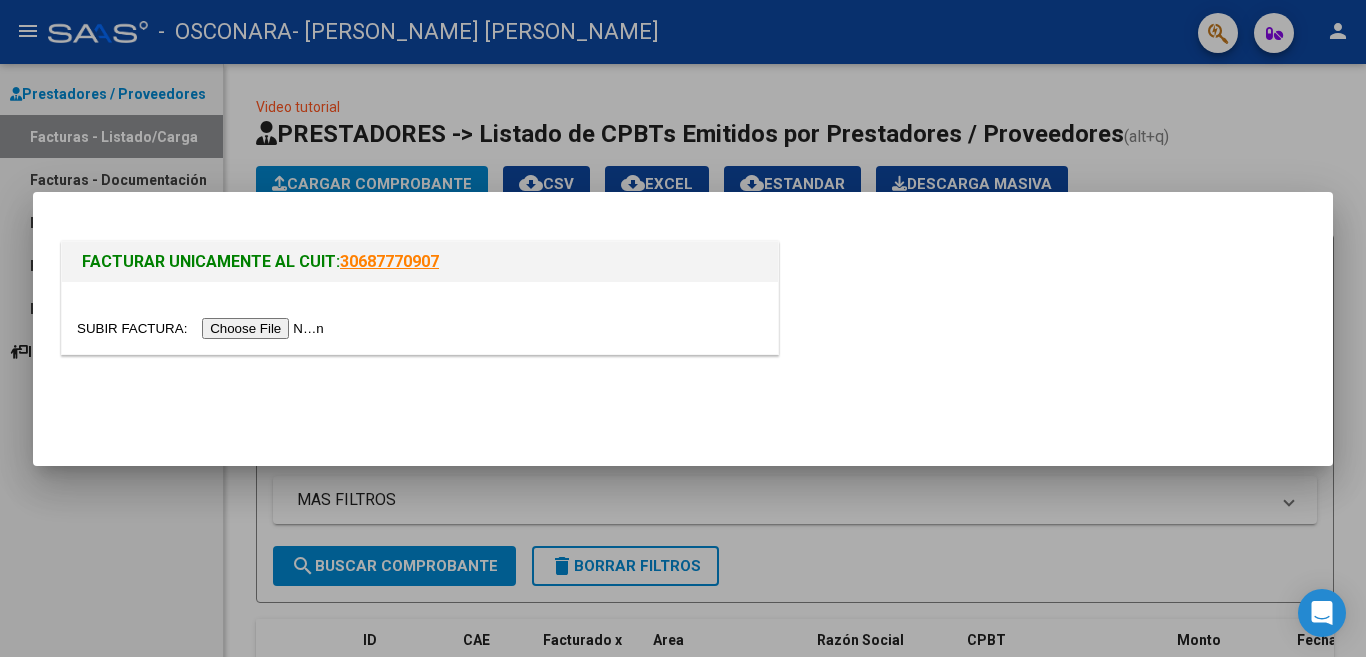 click at bounding box center [203, 328] 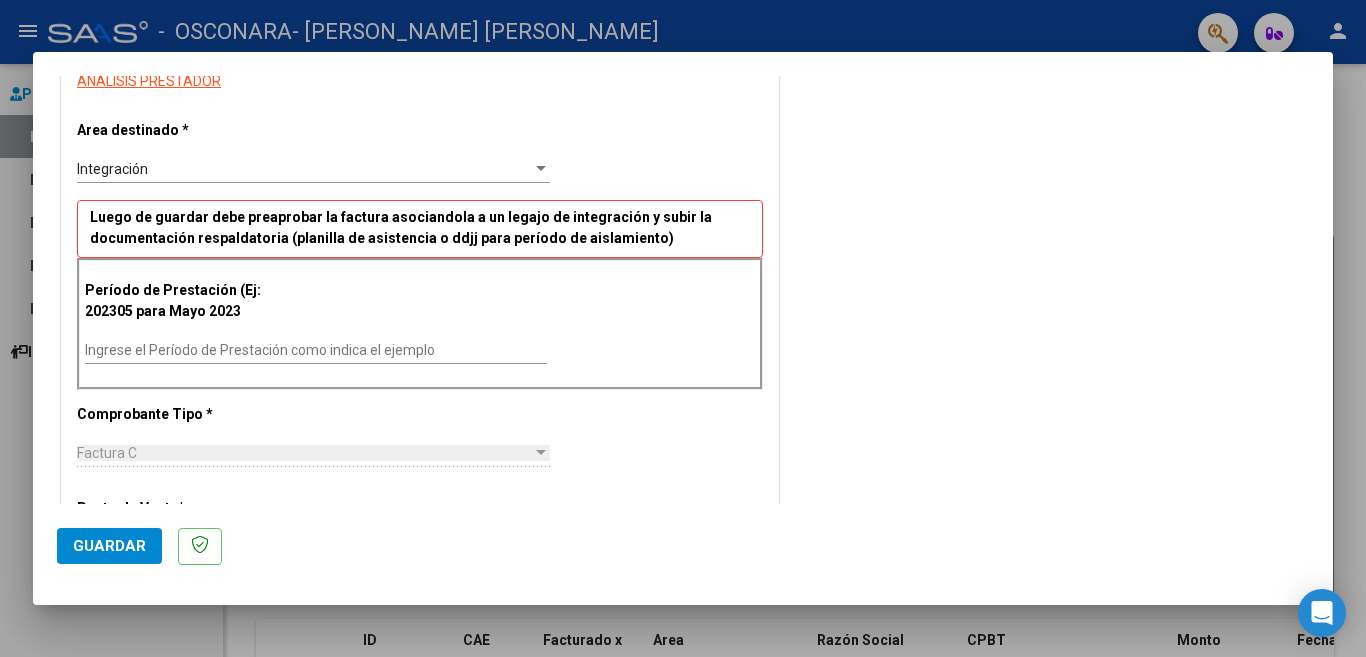 scroll, scrollTop: 385, scrollLeft: 0, axis: vertical 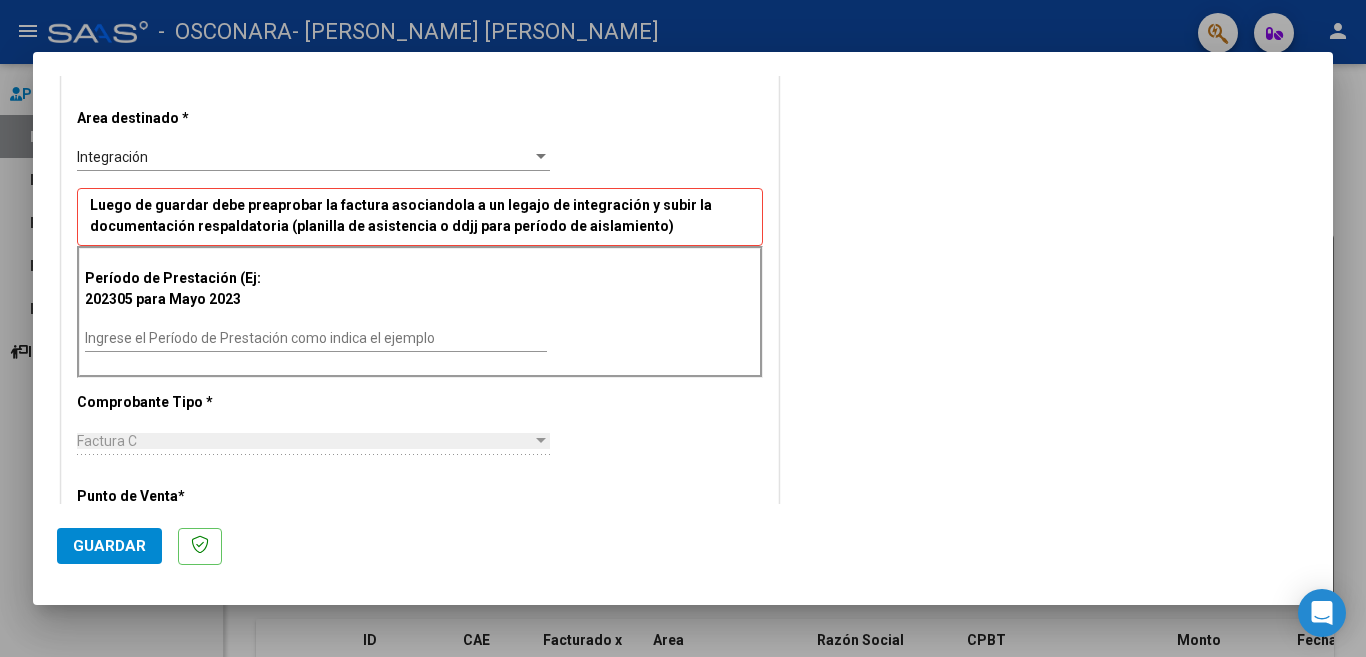 click on "Período de Prestación (Ej: 202305 para Mayo 2023    Ingrese el Período de Prestación como indica el ejemplo" at bounding box center [420, 311] 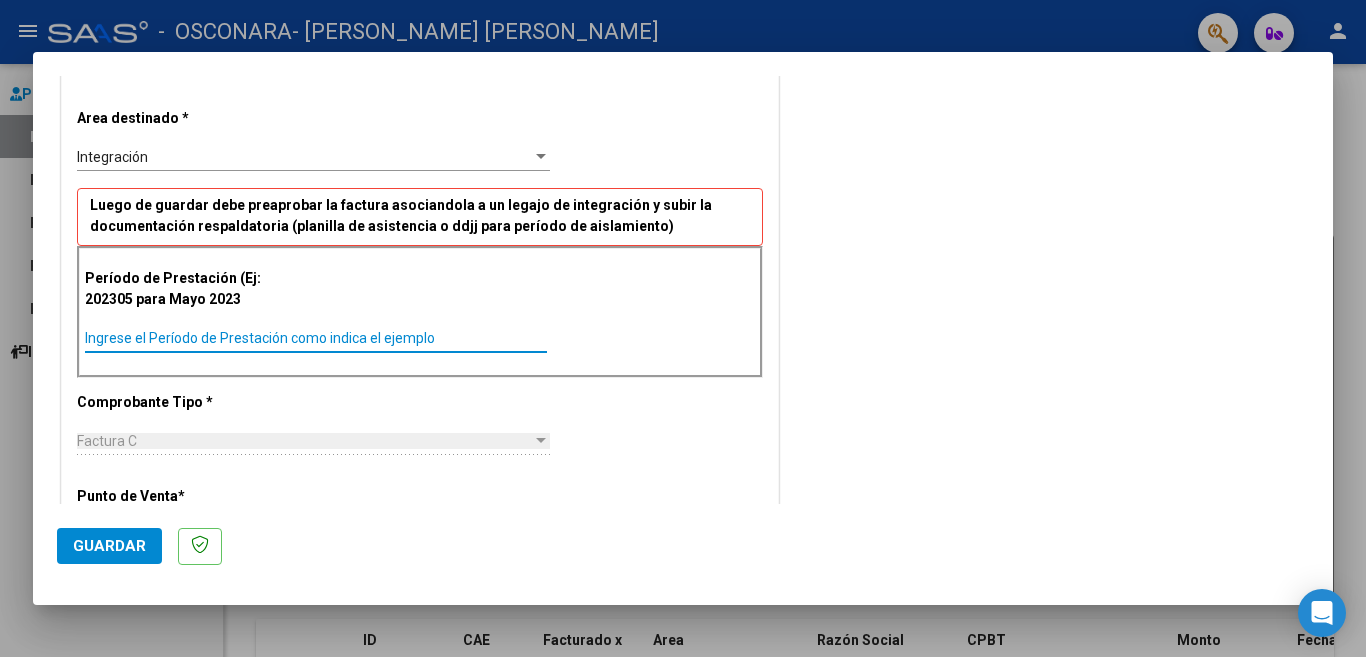 click on "Ingrese el Período de Prestación como indica el ejemplo" at bounding box center [316, 338] 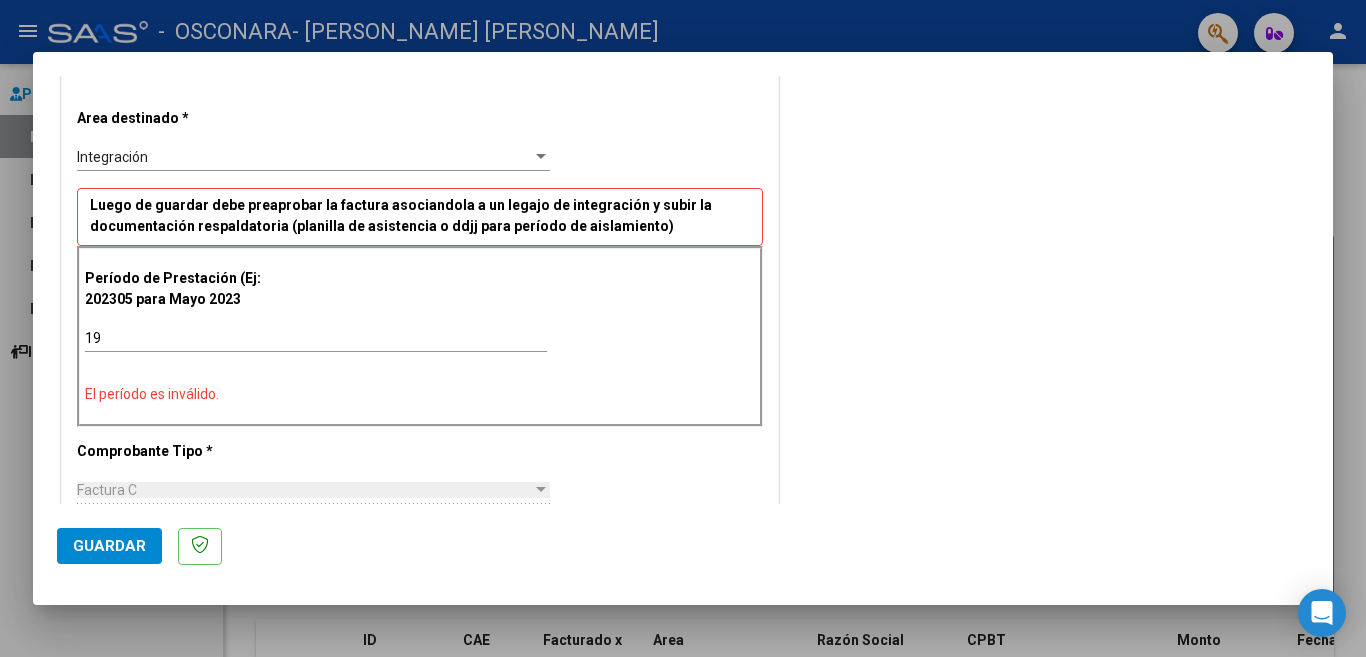 drag, startPoint x: 342, startPoint y: 350, endPoint x: 336, endPoint y: 326, distance: 24.738634 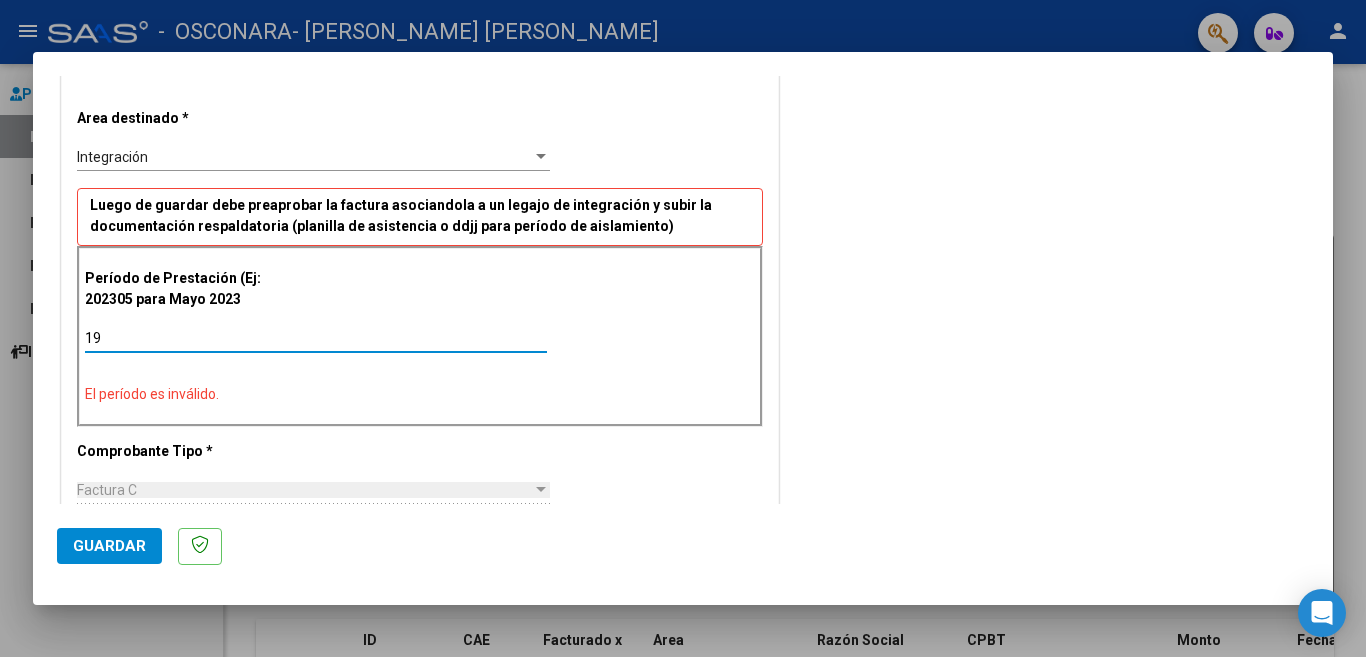 type on "1" 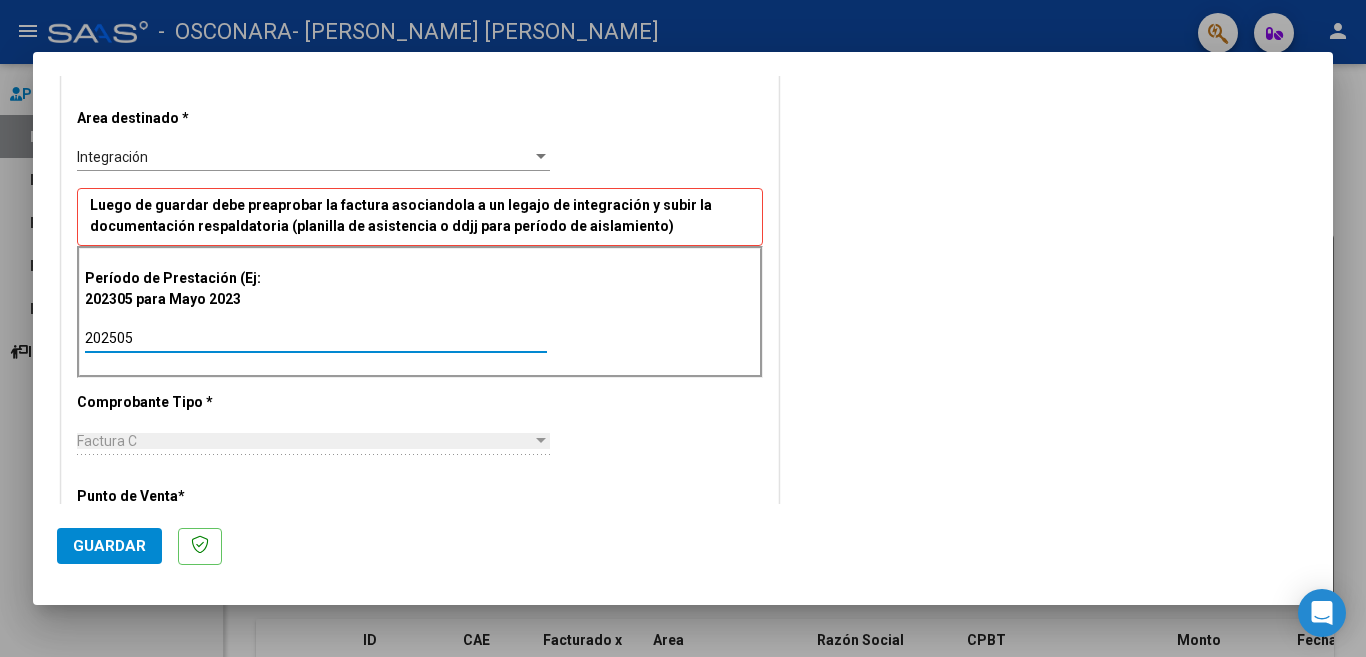 type on "202505" 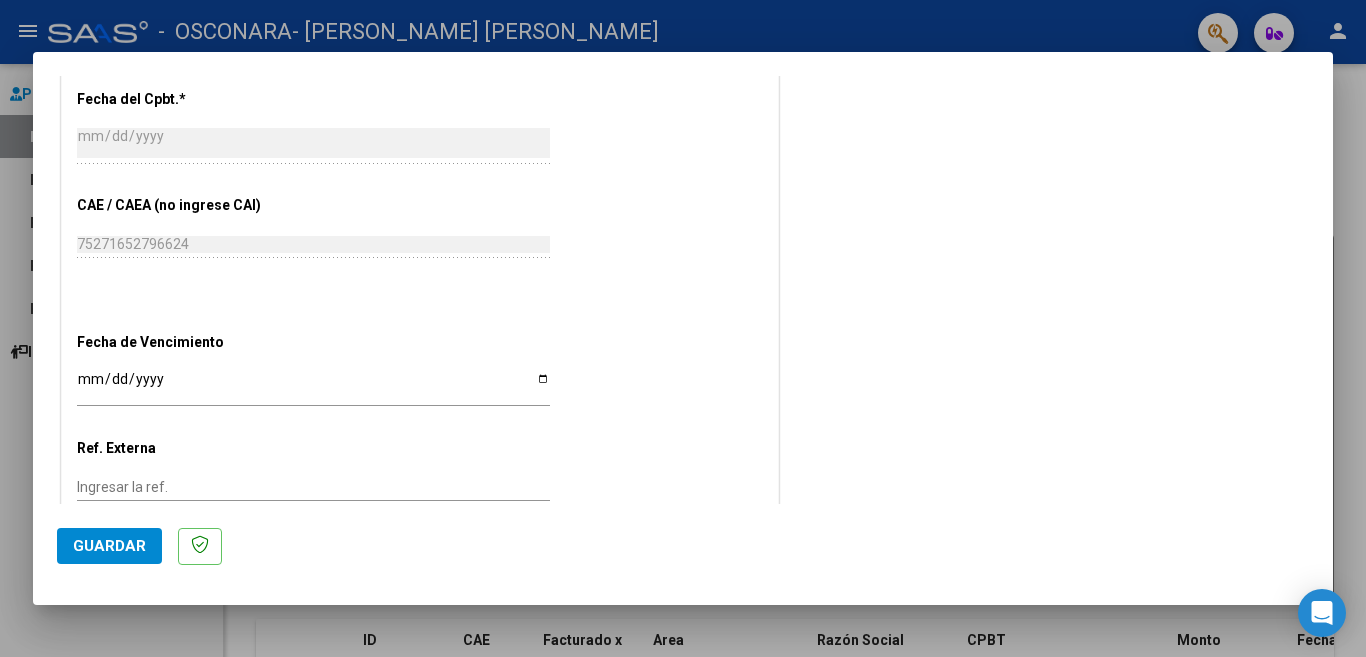 scroll, scrollTop: 1171, scrollLeft: 0, axis: vertical 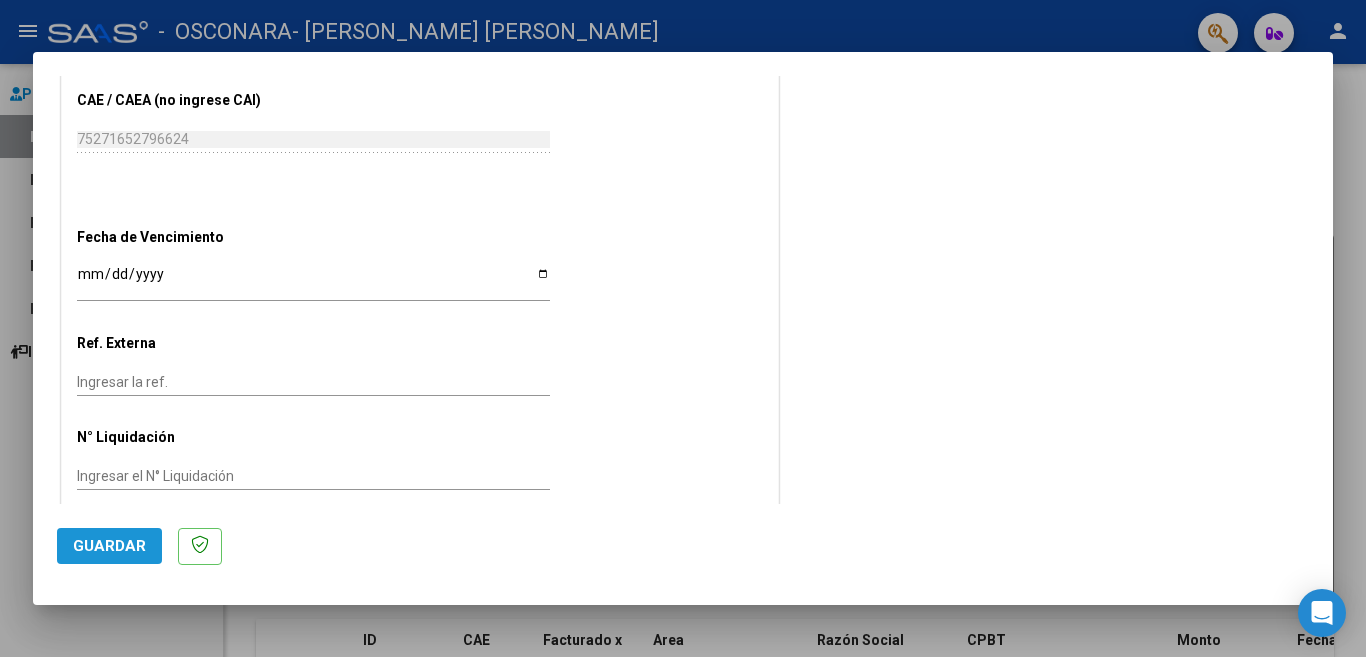 click on "Guardar" 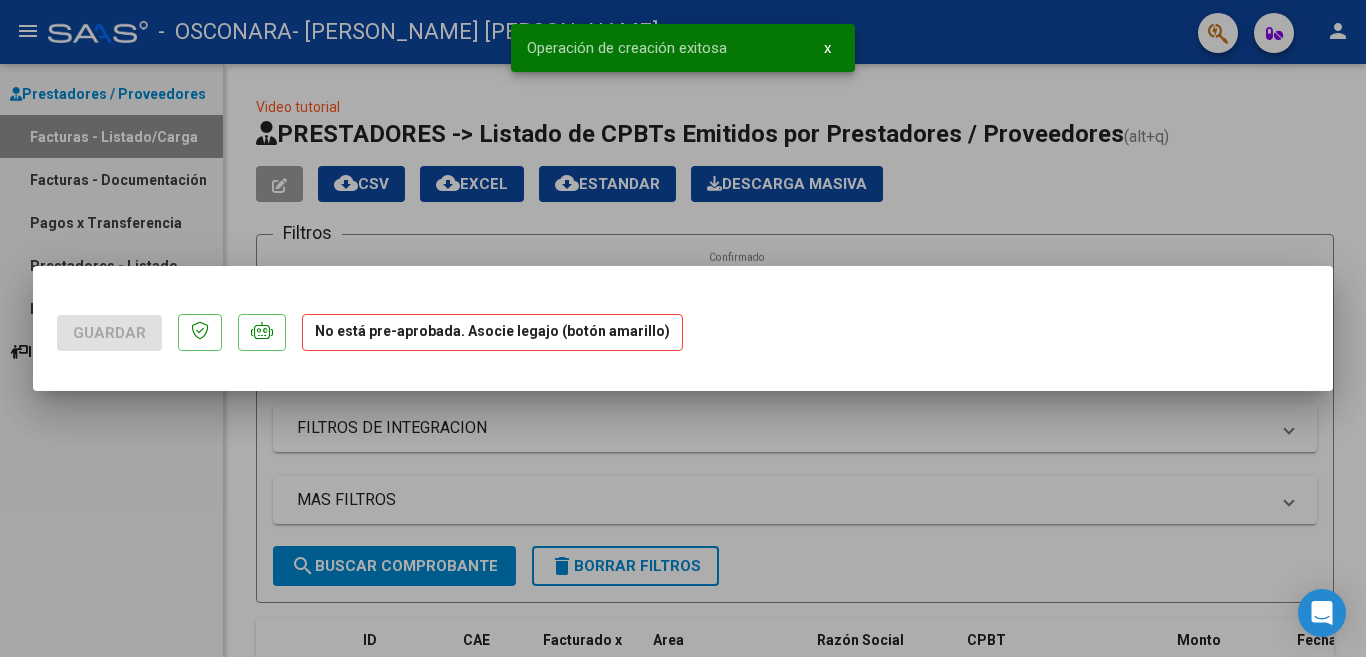 scroll, scrollTop: 0, scrollLeft: 0, axis: both 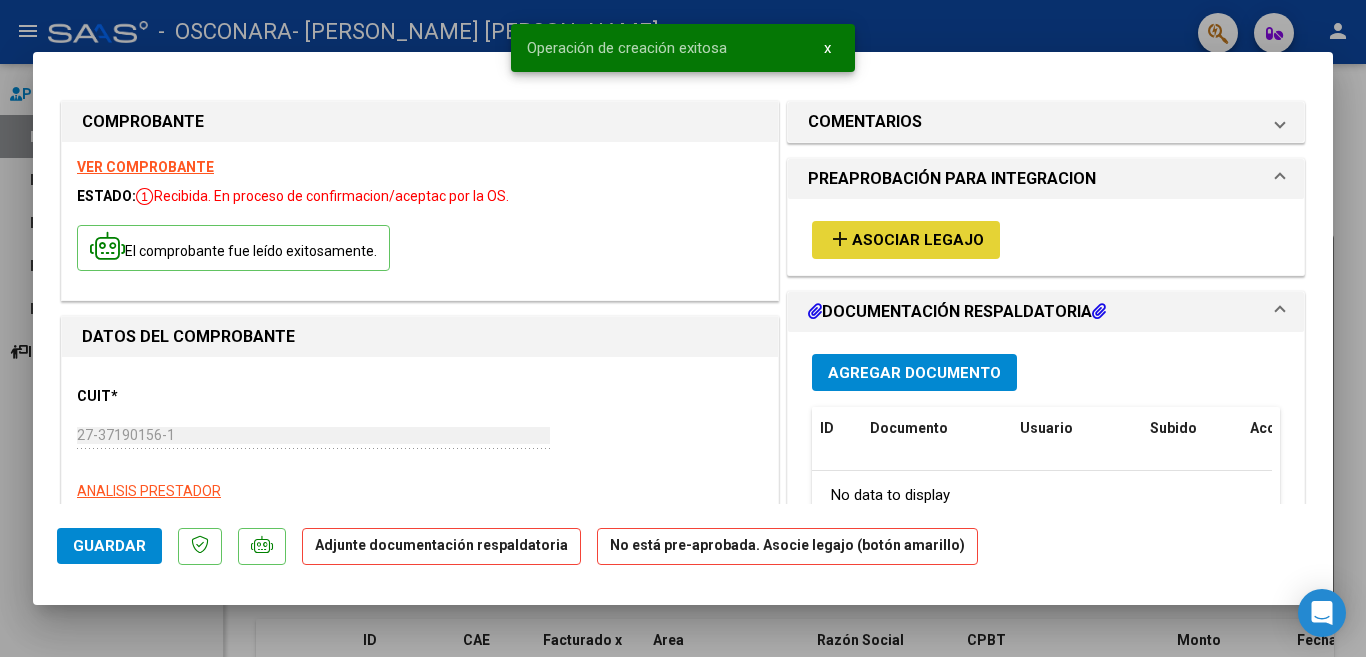 click on "Asociar Legajo" at bounding box center (918, 241) 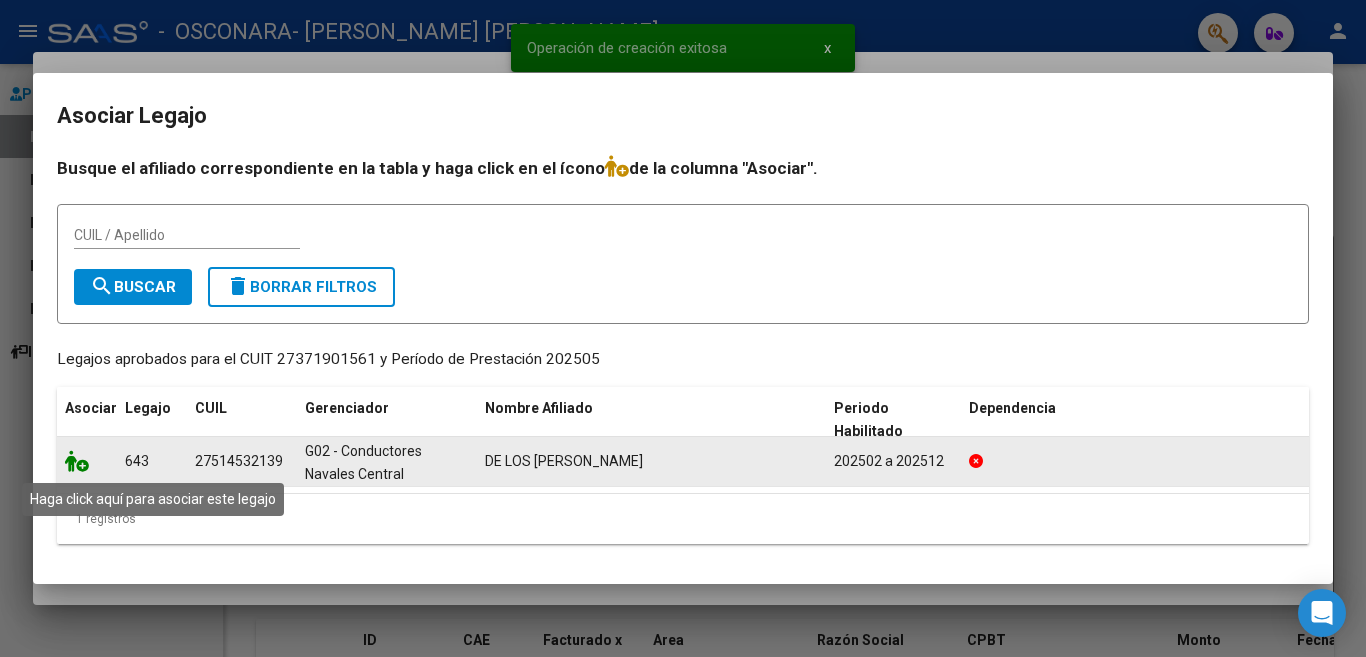 click 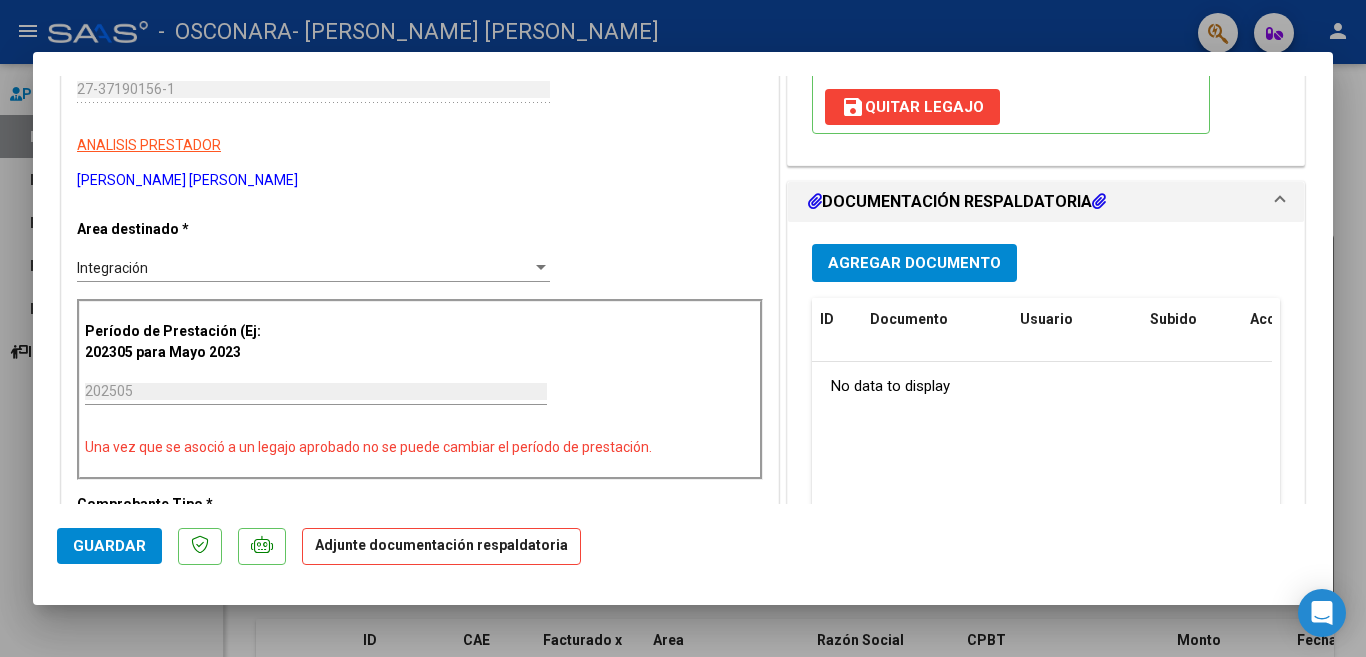 scroll, scrollTop: 354, scrollLeft: 0, axis: vertical 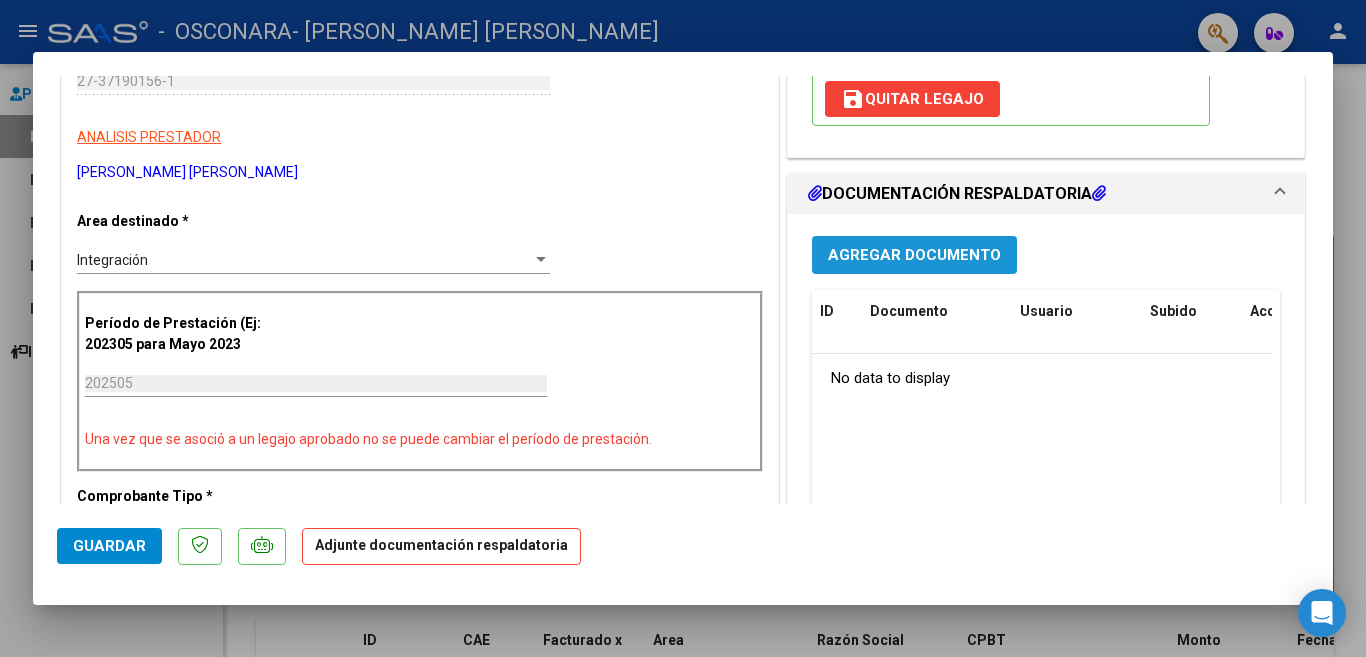 click on "Agregar Documento" at bounding box center [914, 256] 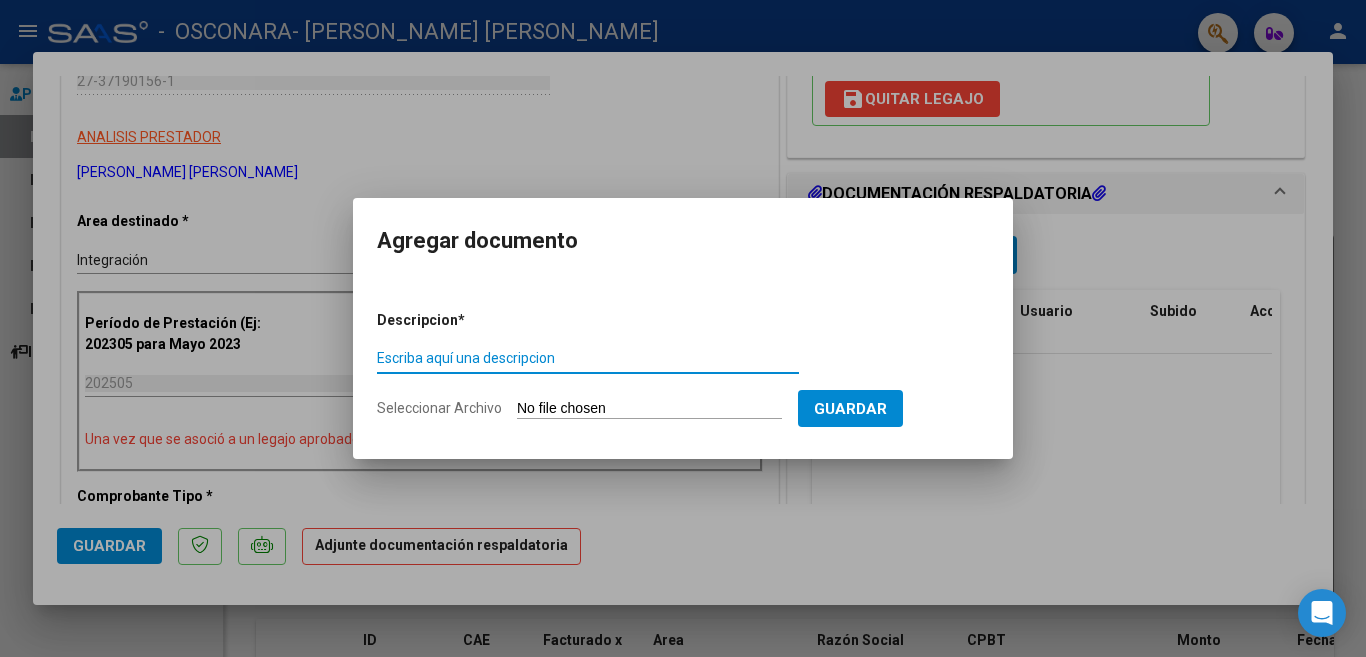 click on "Seleccionar Archivo" at bounding box center (649, 409) 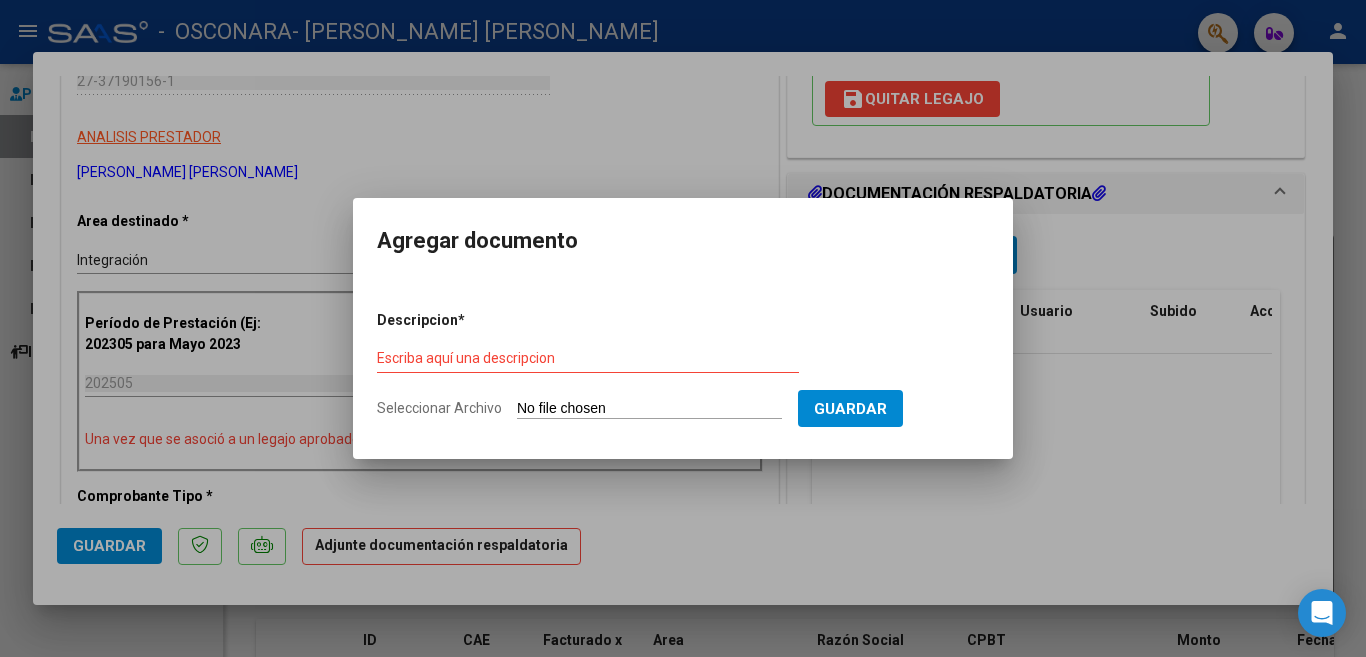 type on "C:\fakepath\Asistencia Mayo.pdf" 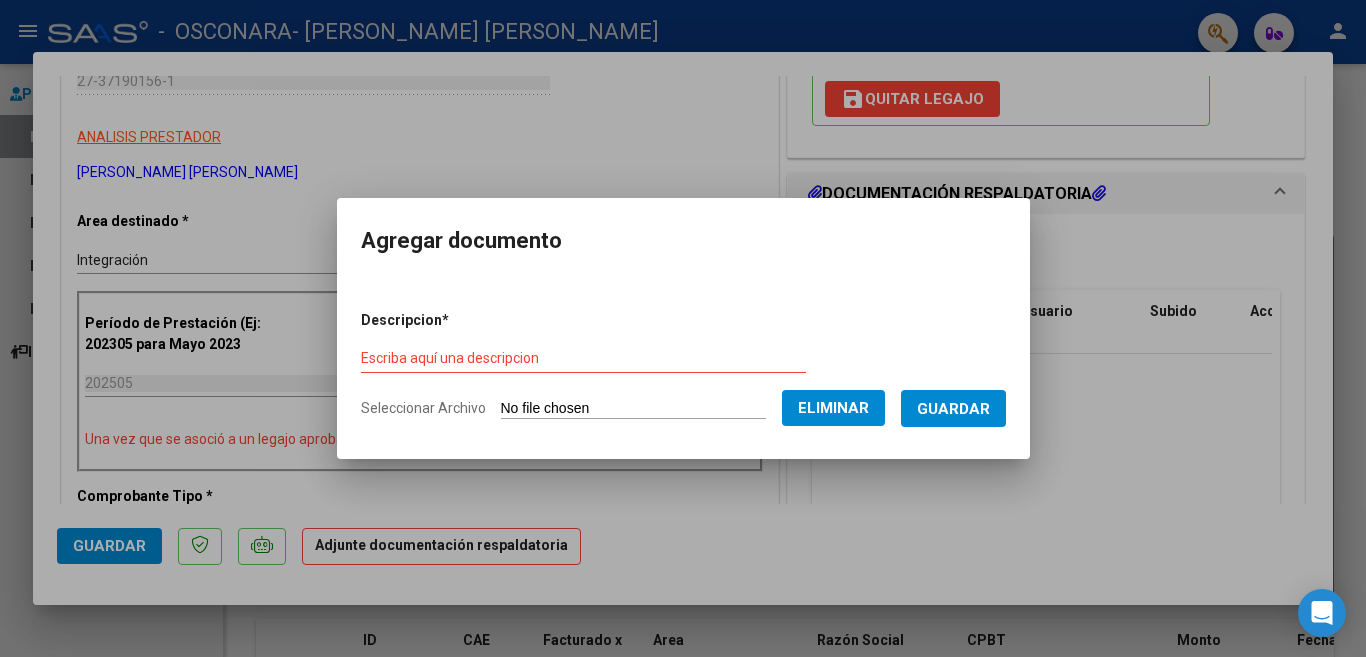click on "Descripcion  *   Escriba aquí una descripcion  Seleccionar Archivo Eliminar Guardar" at bounding box center [683, 365] 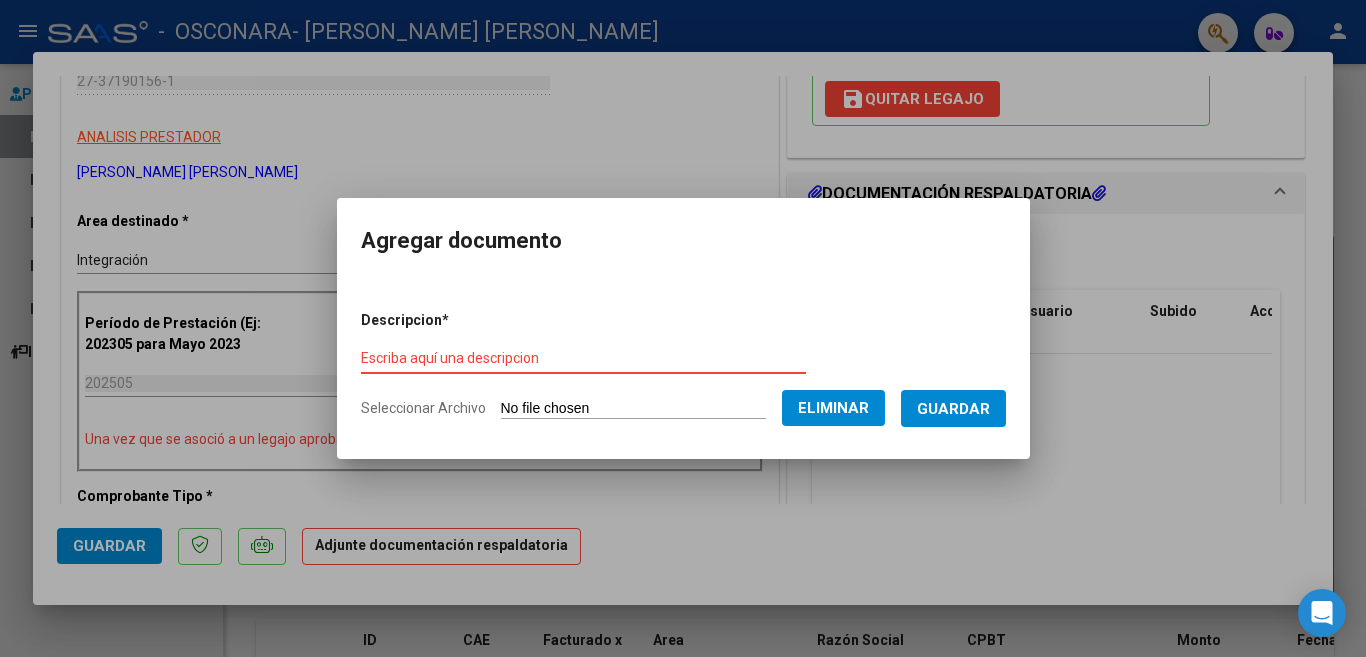 click on "Escriba aquí una descripcion" at bounding box center [583, 358] 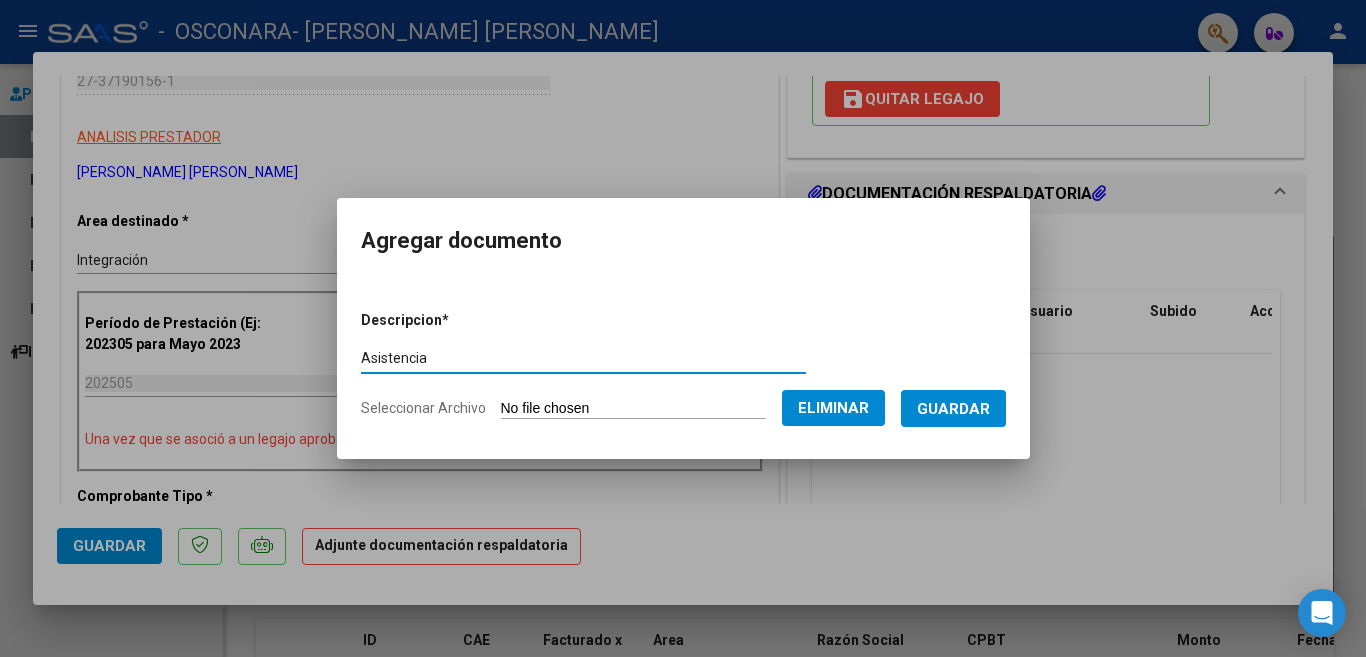 type on "Asistencia" 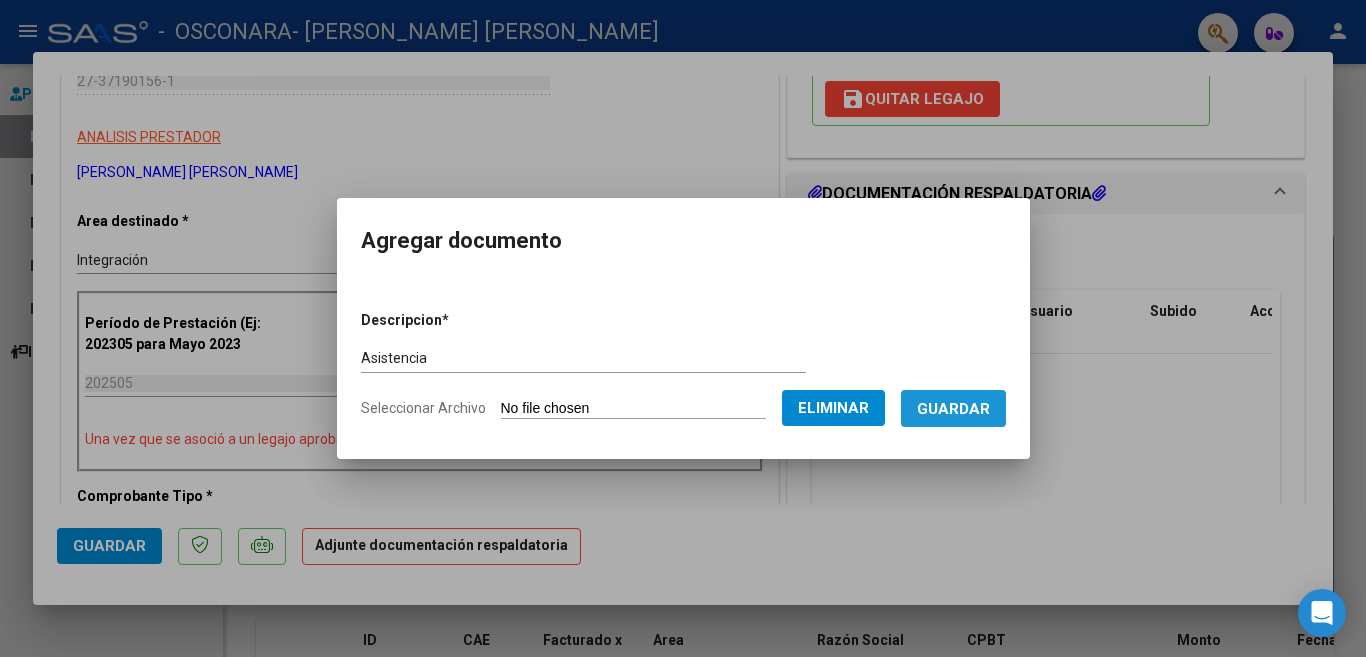 click on "Guardar" at bounding box center [953, 408] 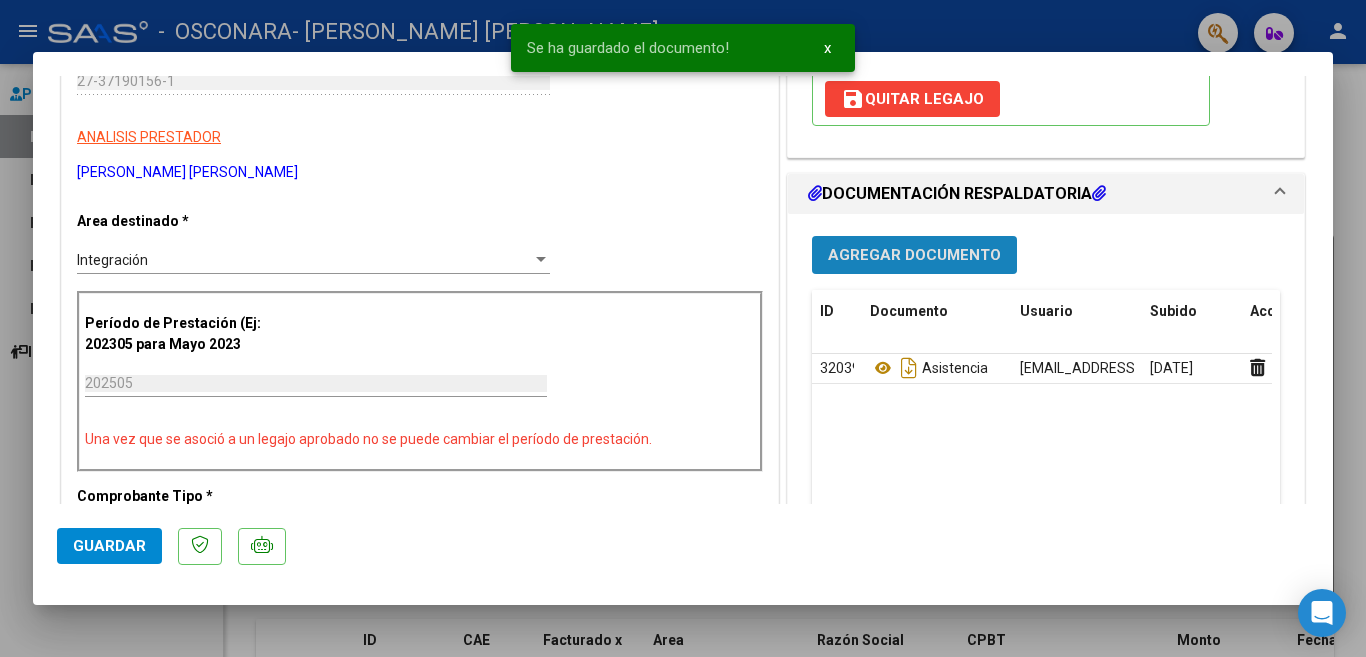 click on "Agregar Documento" at bounding box center (914, 256) 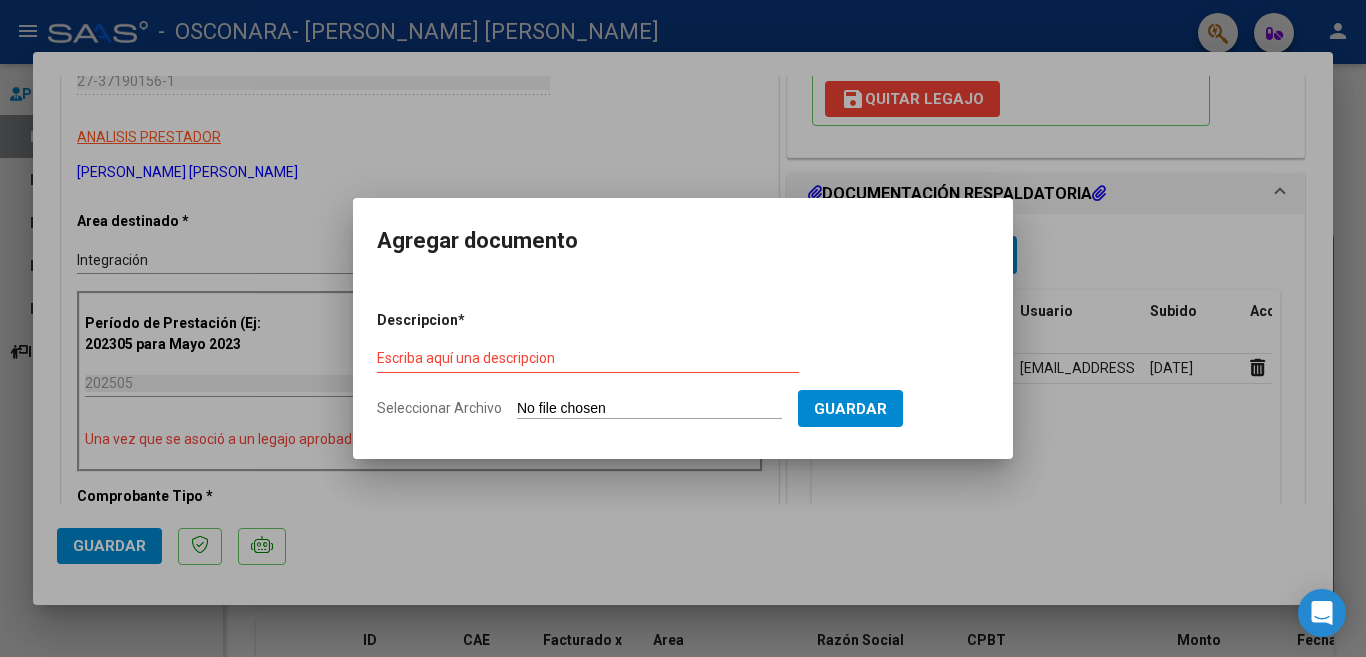 click on "Seleccionar Archivo" at bounding box center (649, 409) 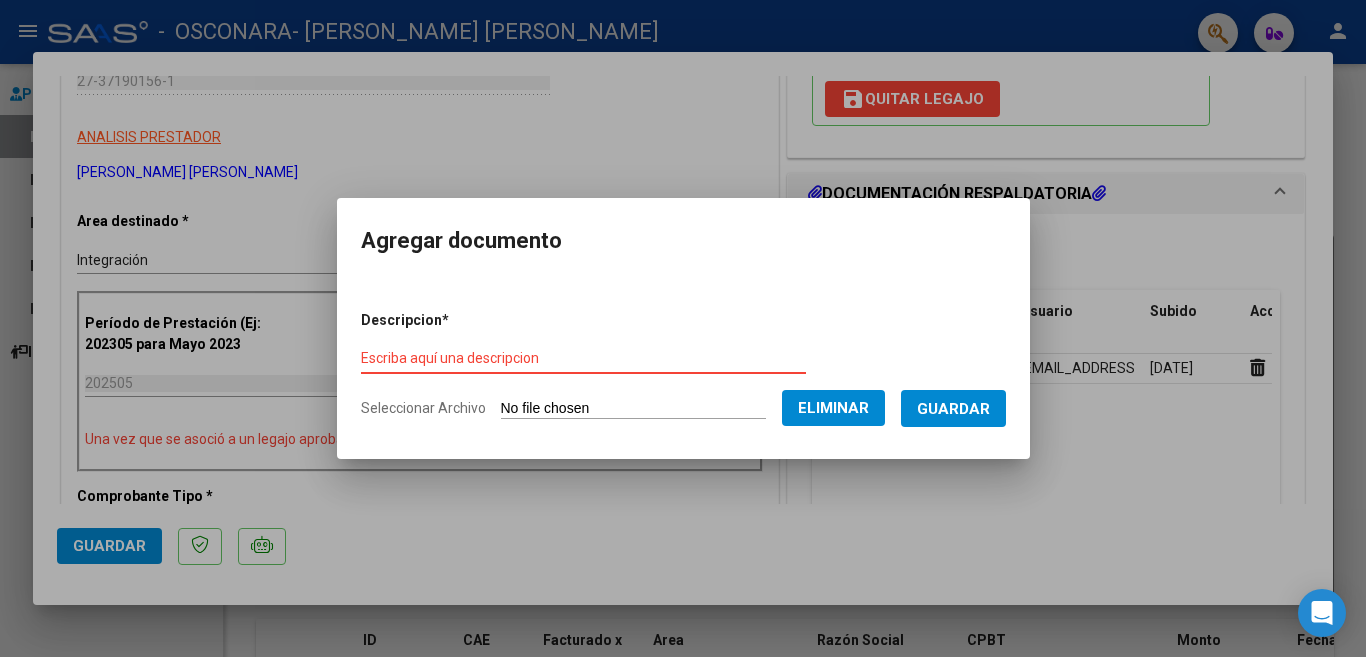 click on "Escriba aquí una descripcion" at bounding box center (583, 358) 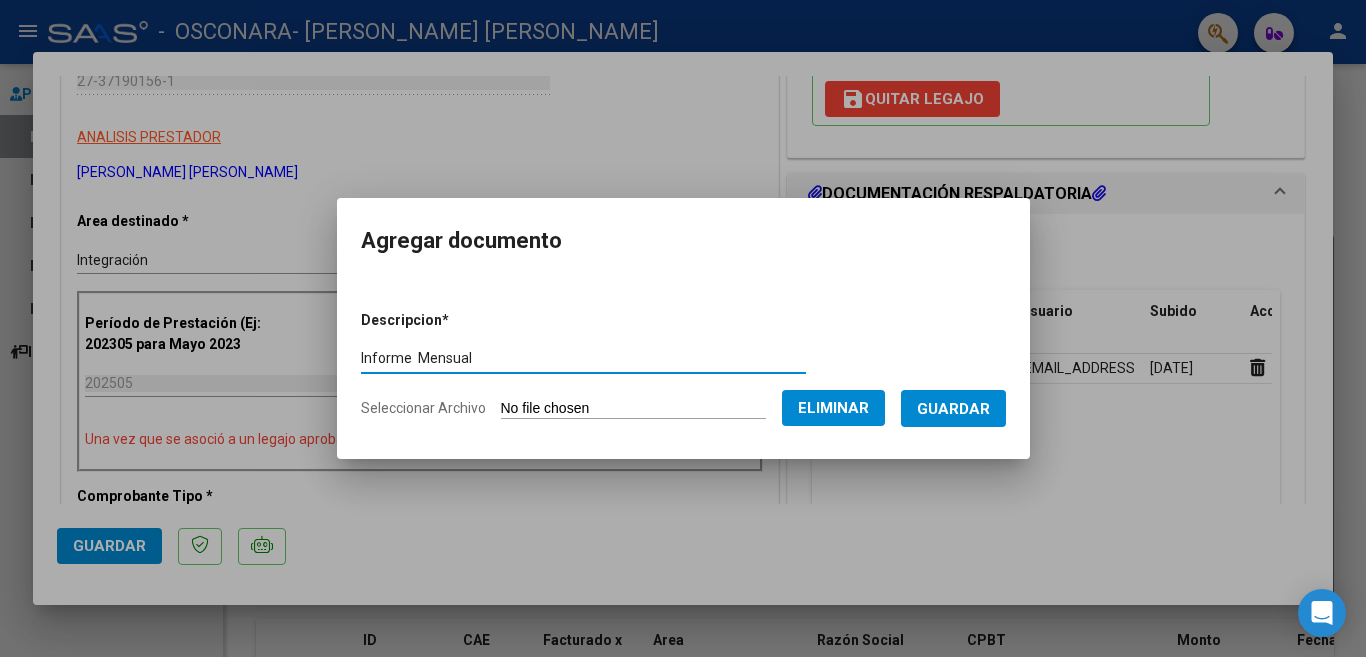 type on "Informe  Mensual" 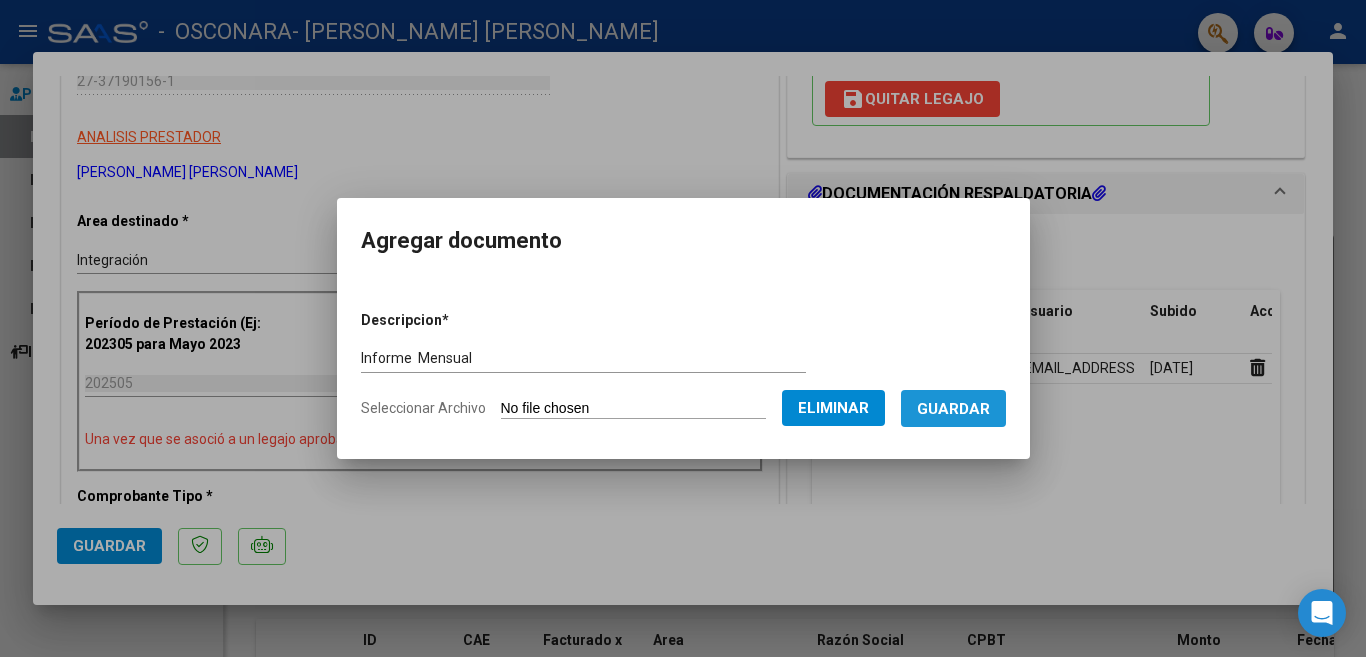 click on "Guardar" at bounding box center (953, 409) 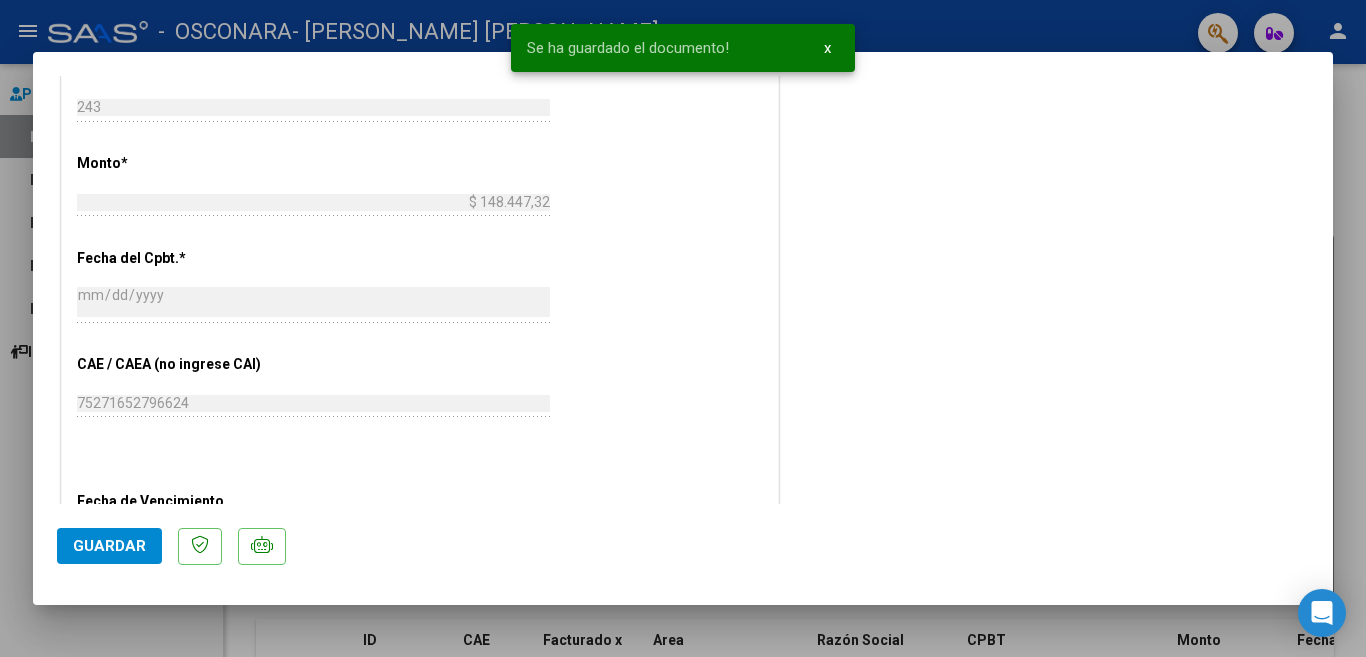 scroll, scrollTop: 1096, scrollLeft: 0, axis: vertical 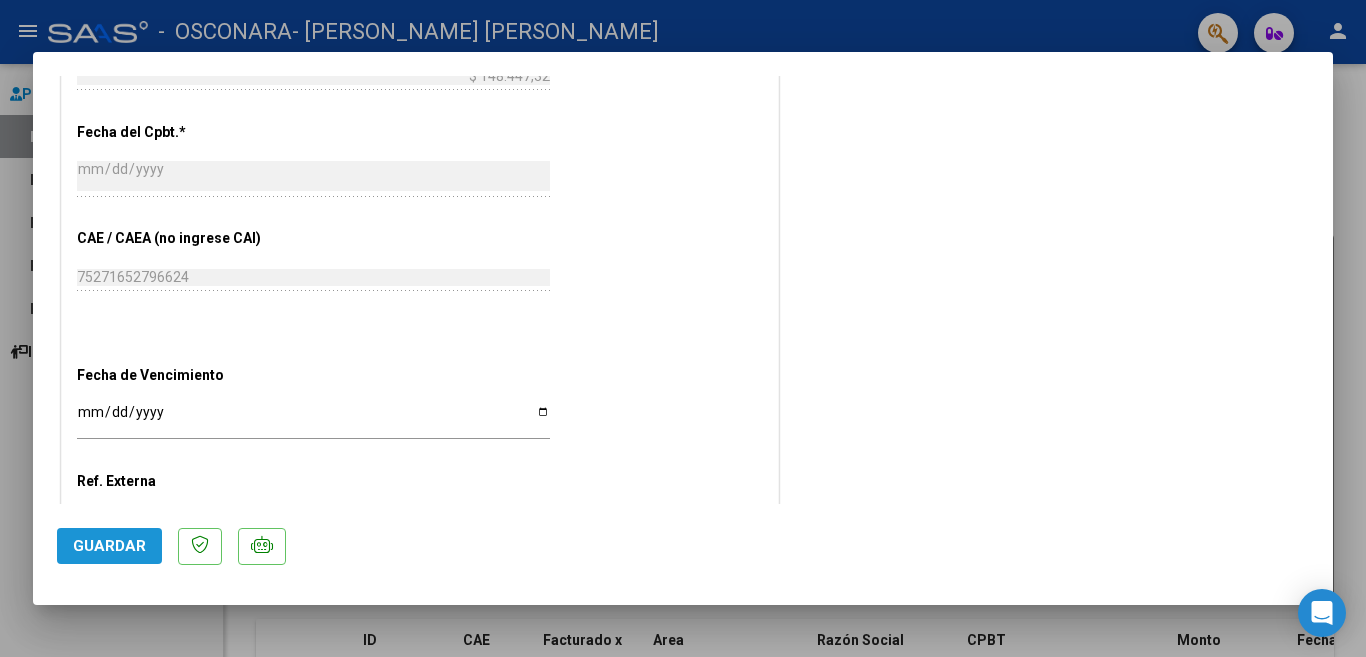 click on "Guardar" 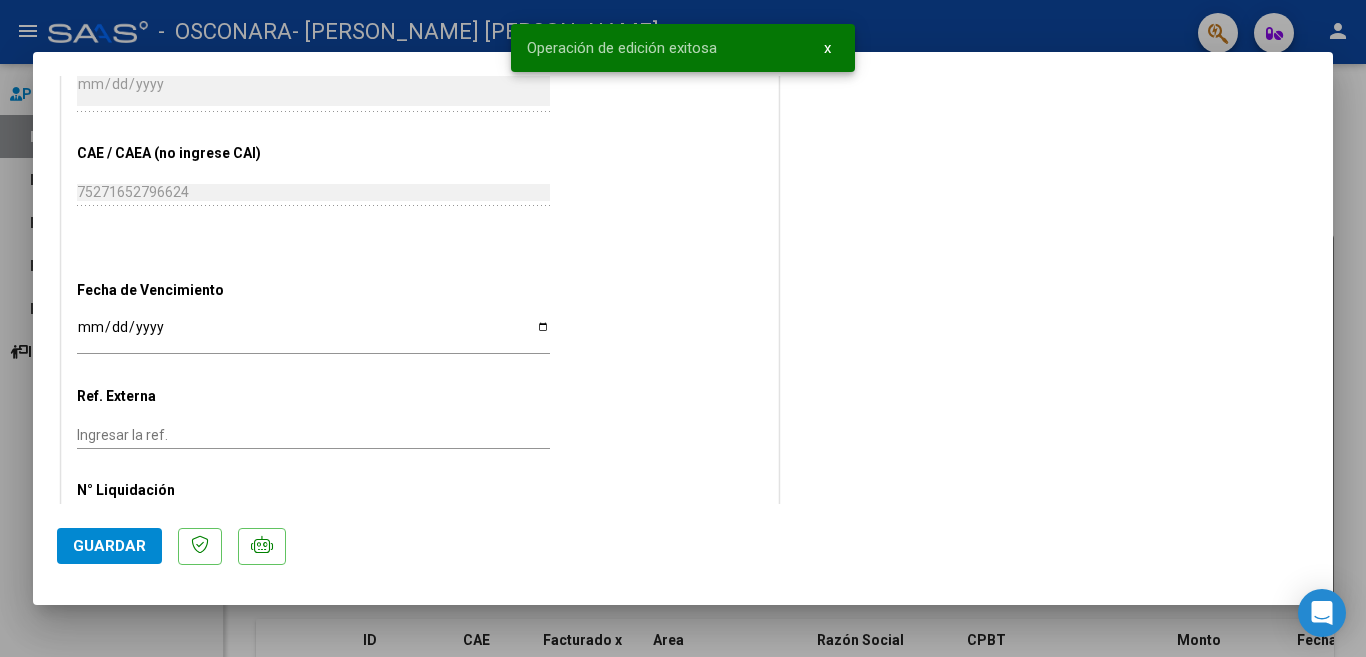 scroll, scrollTop: 1234, scrollLeft: 0, axis: vertical 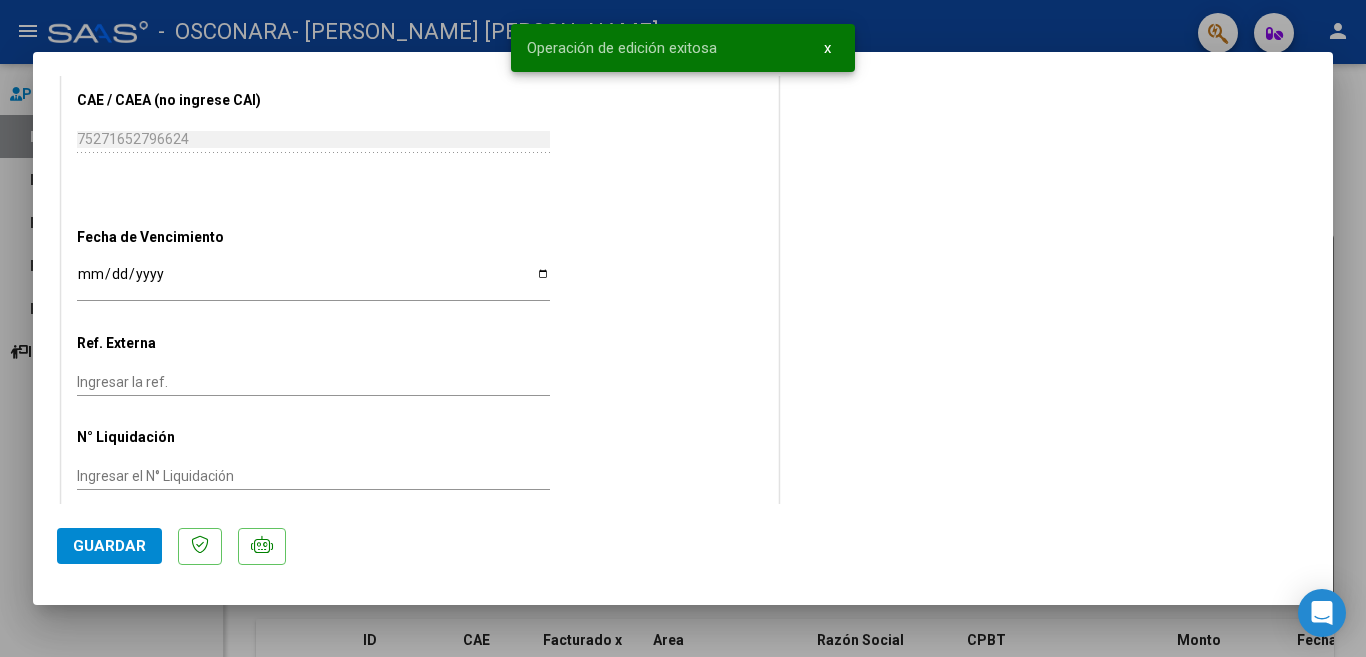 click at bounding box center (683, 328) 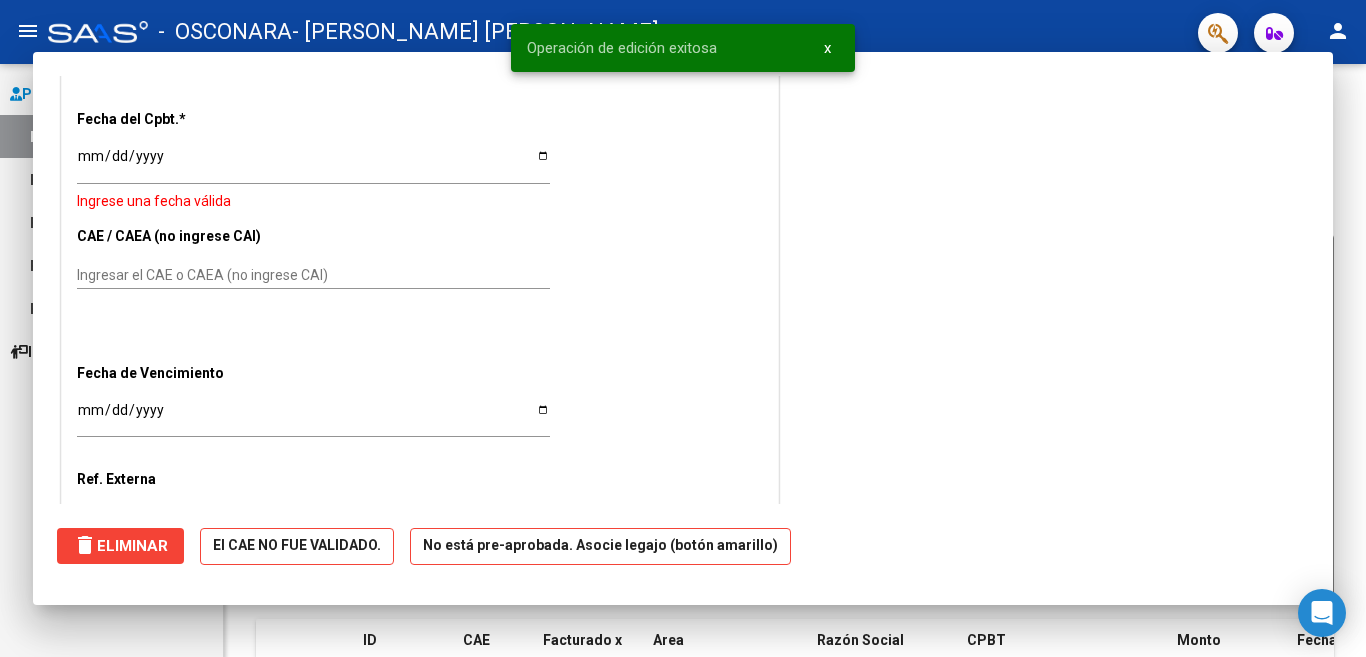 scroll, scrollTop: 0, scrollLeft: 0, axis: both 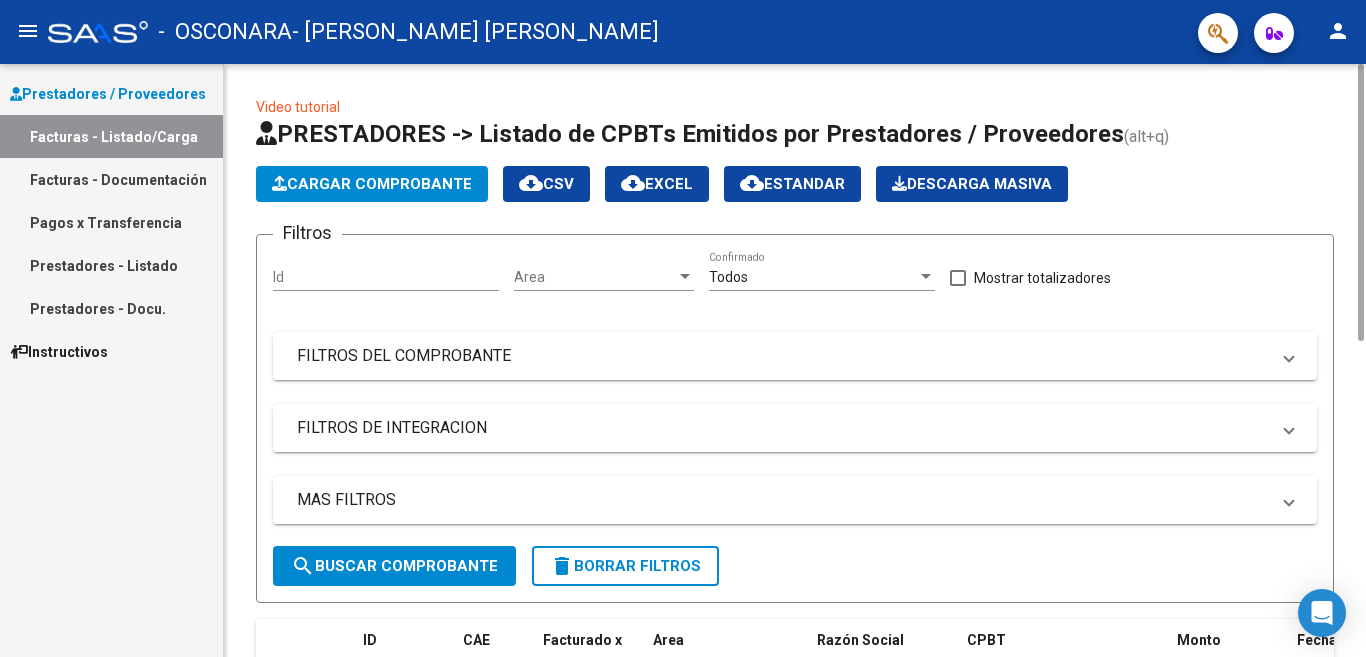 click on "Cargar Comprobante" 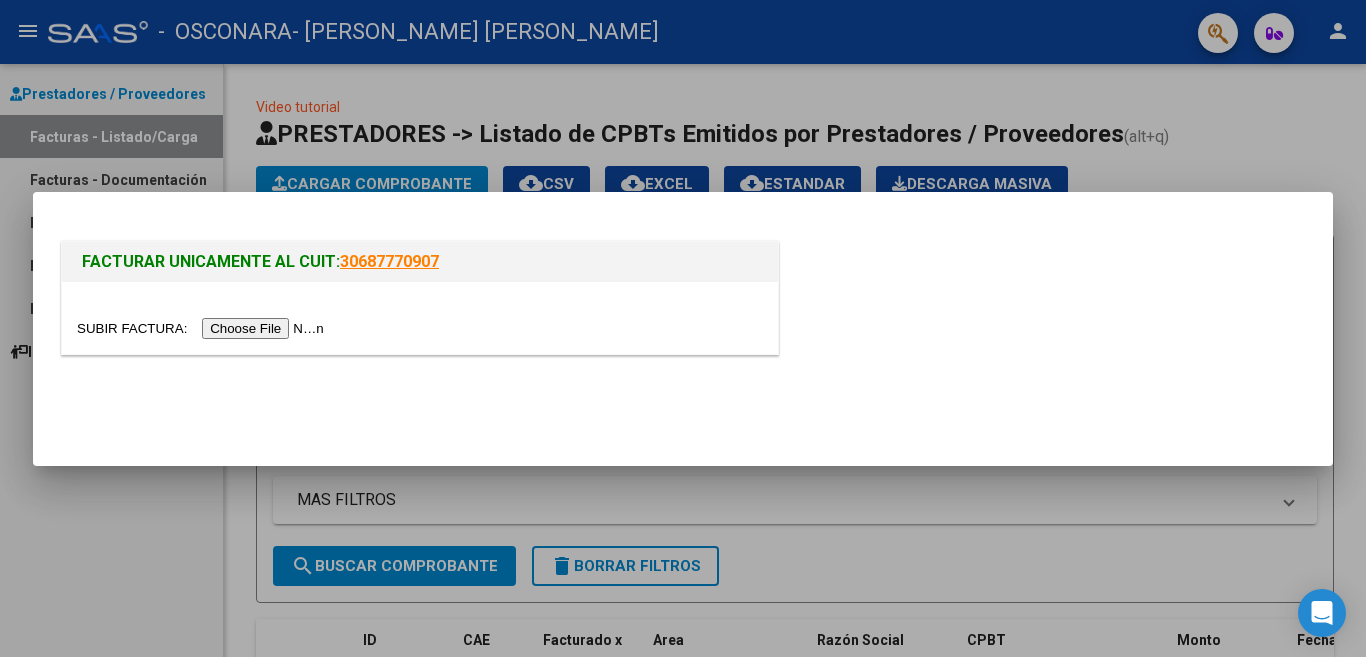 click at bounding box center [203, 328] 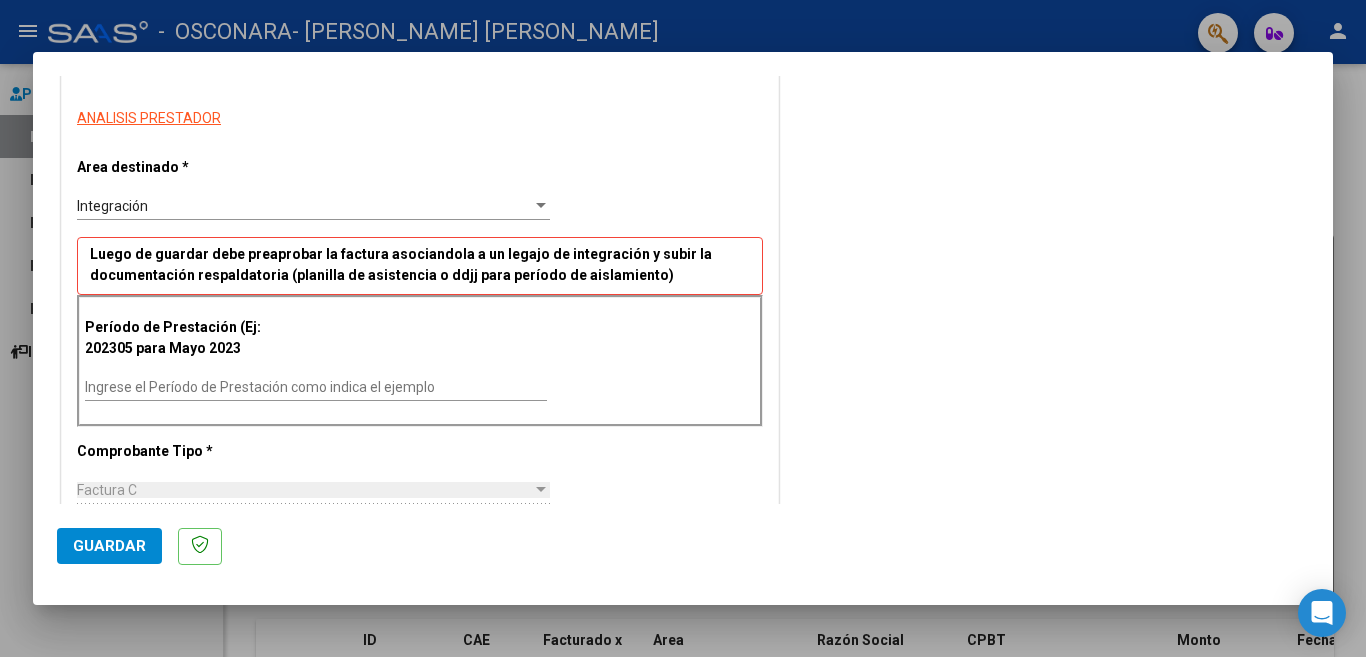 scroll, scrollTop: 341, scrollLeft: 0, axis: vertical 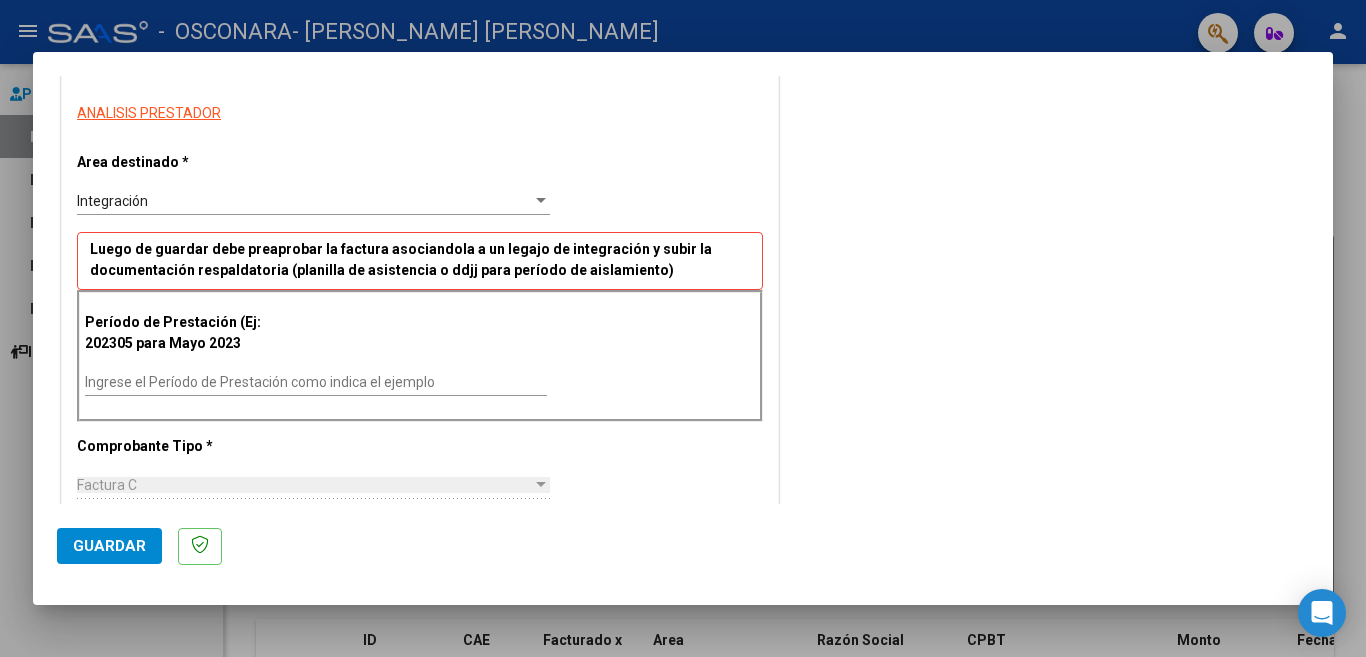 click on "Ingrese el Período de Prestación como indica el ejemplo" at bounding box center [316, 382] 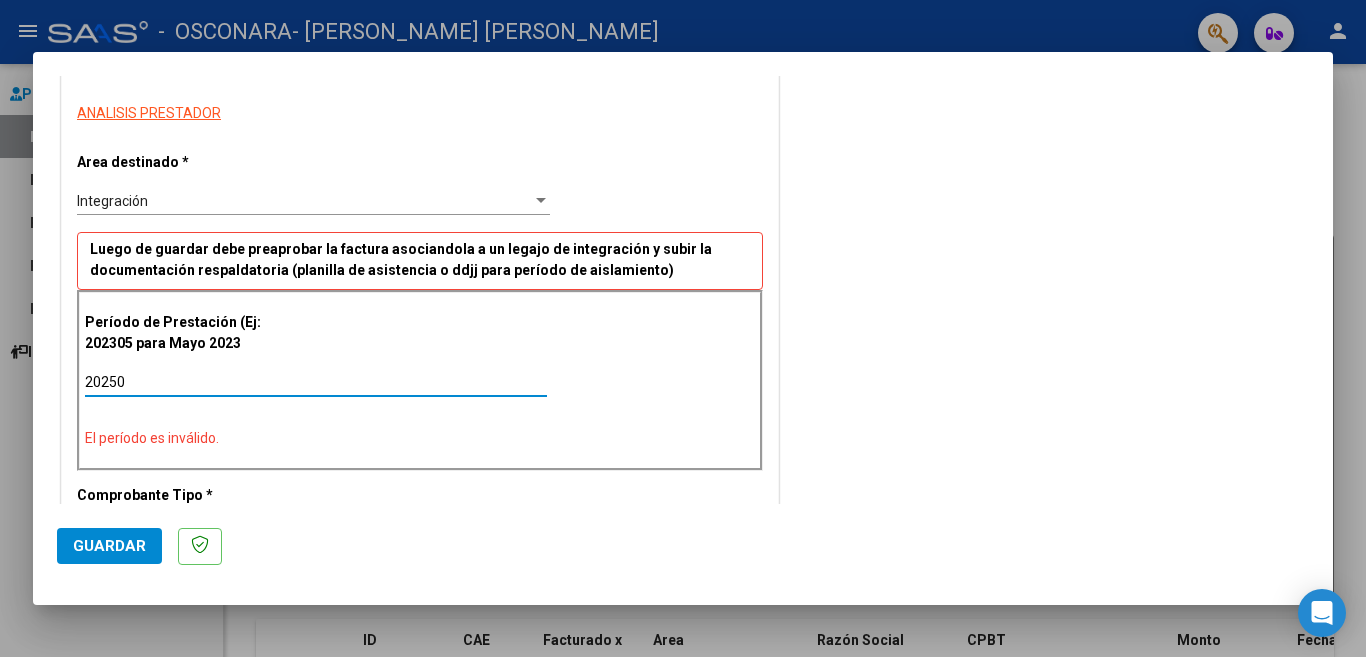 type on "202506" 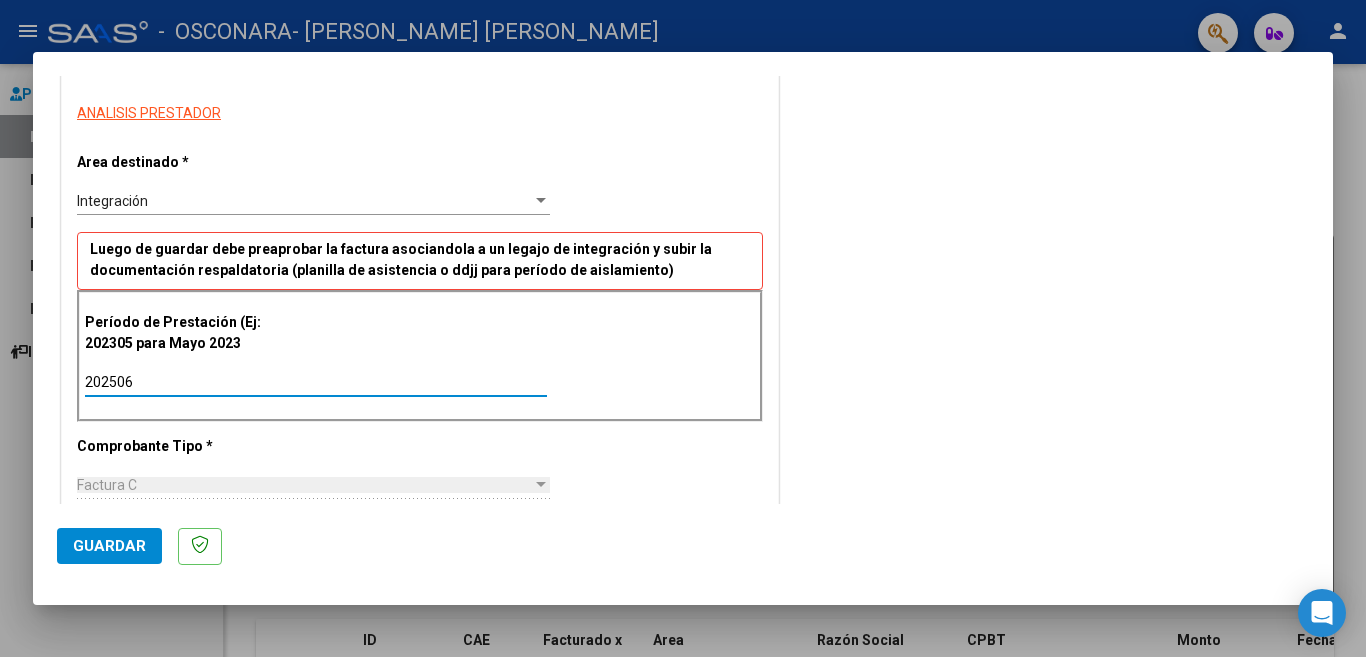 type on "202506" 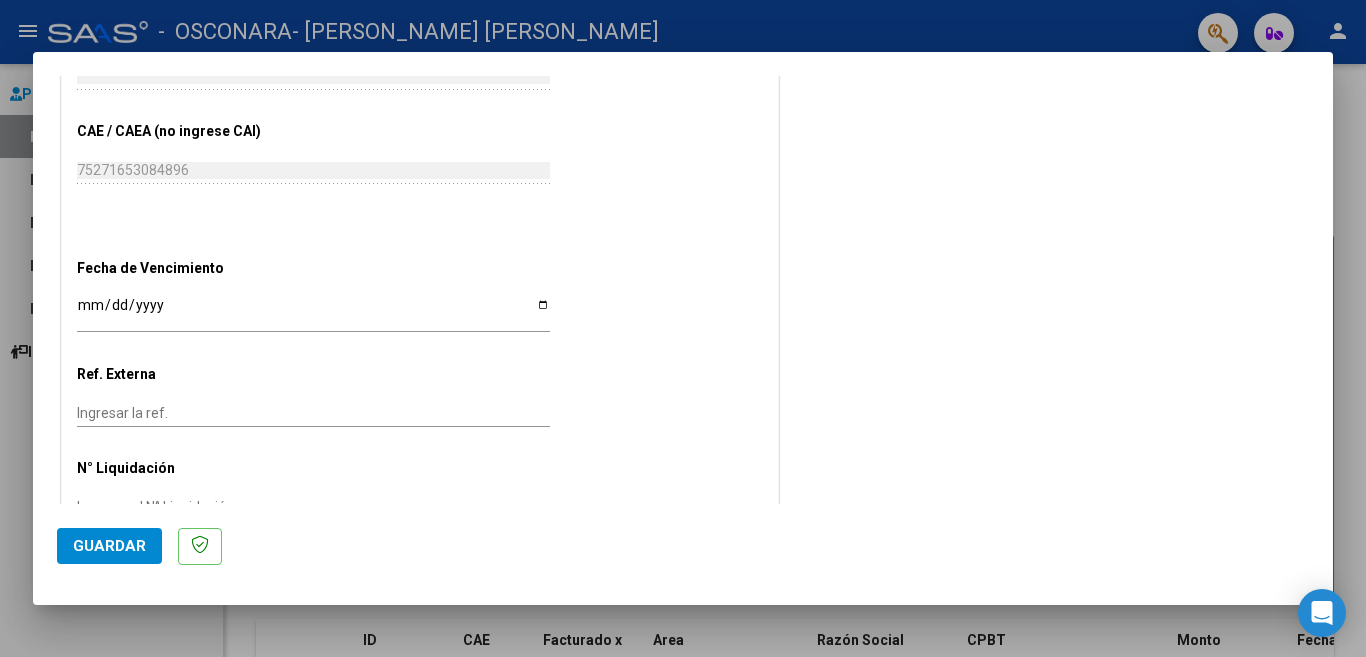 scroll, scrollTop: 1171, scrollLeft: 0, axis: vertical 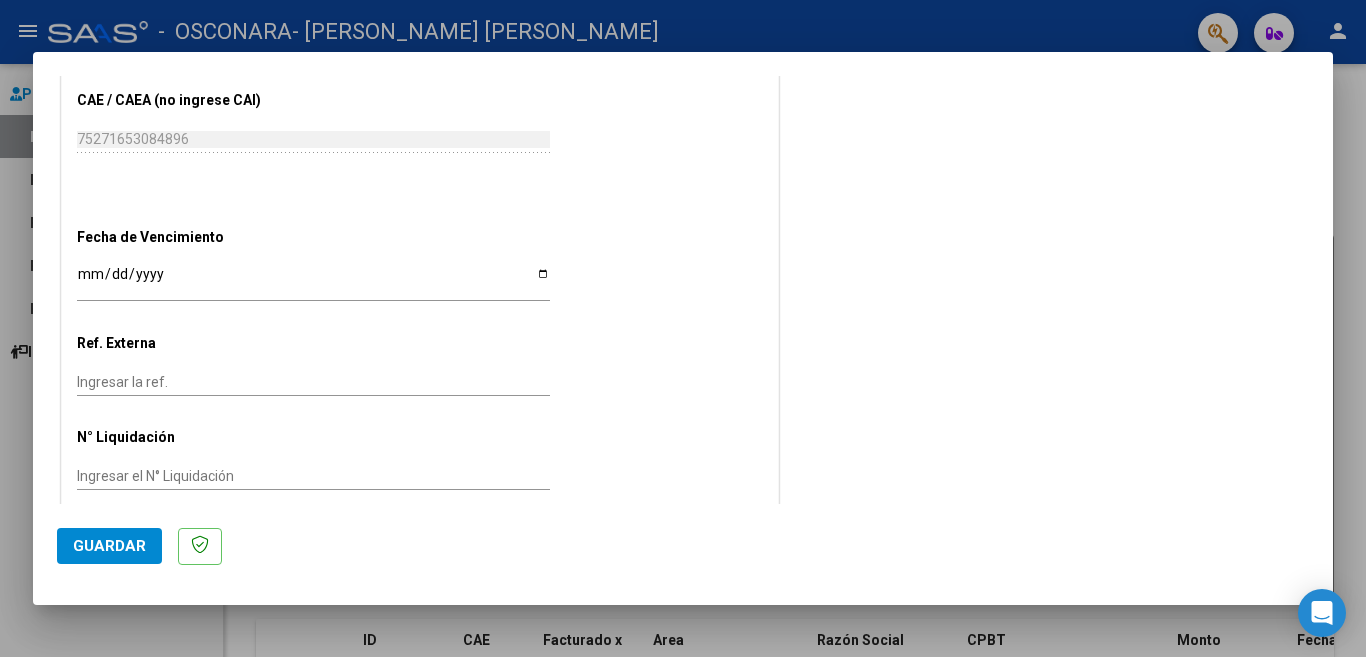click on "Guardar" 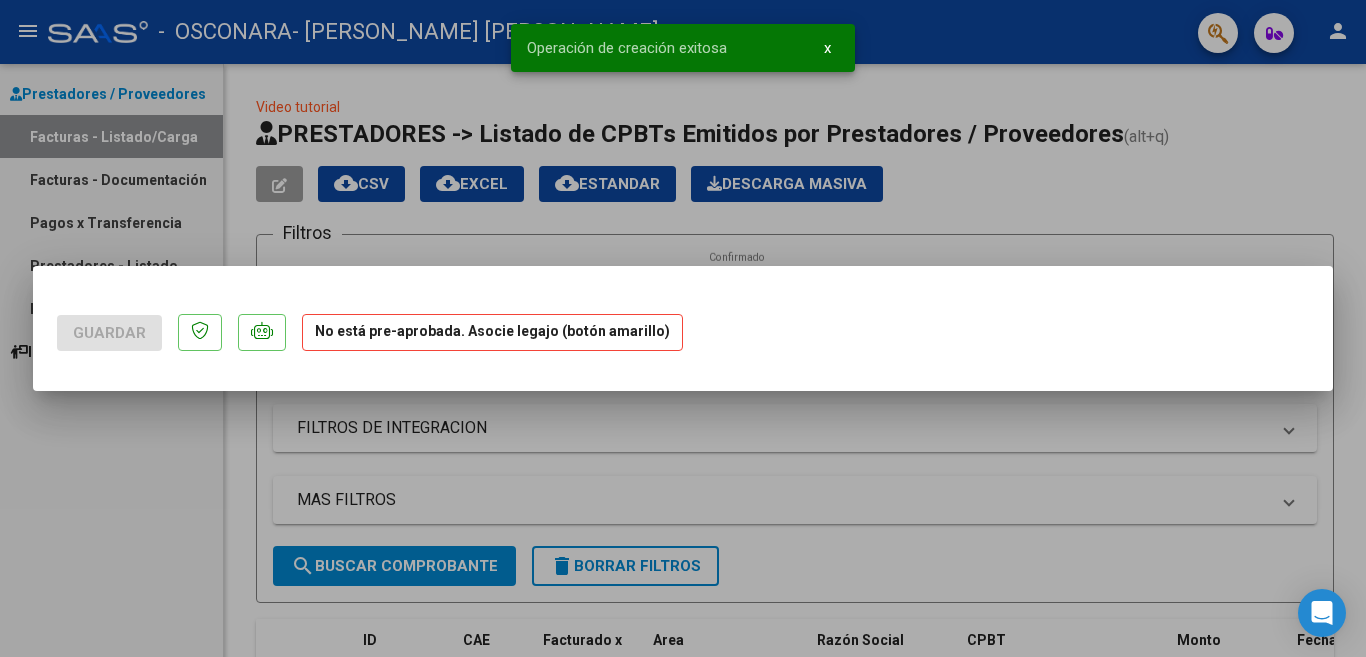 scroll, scrollTop: 0, scrollLeft: 0, axis: both 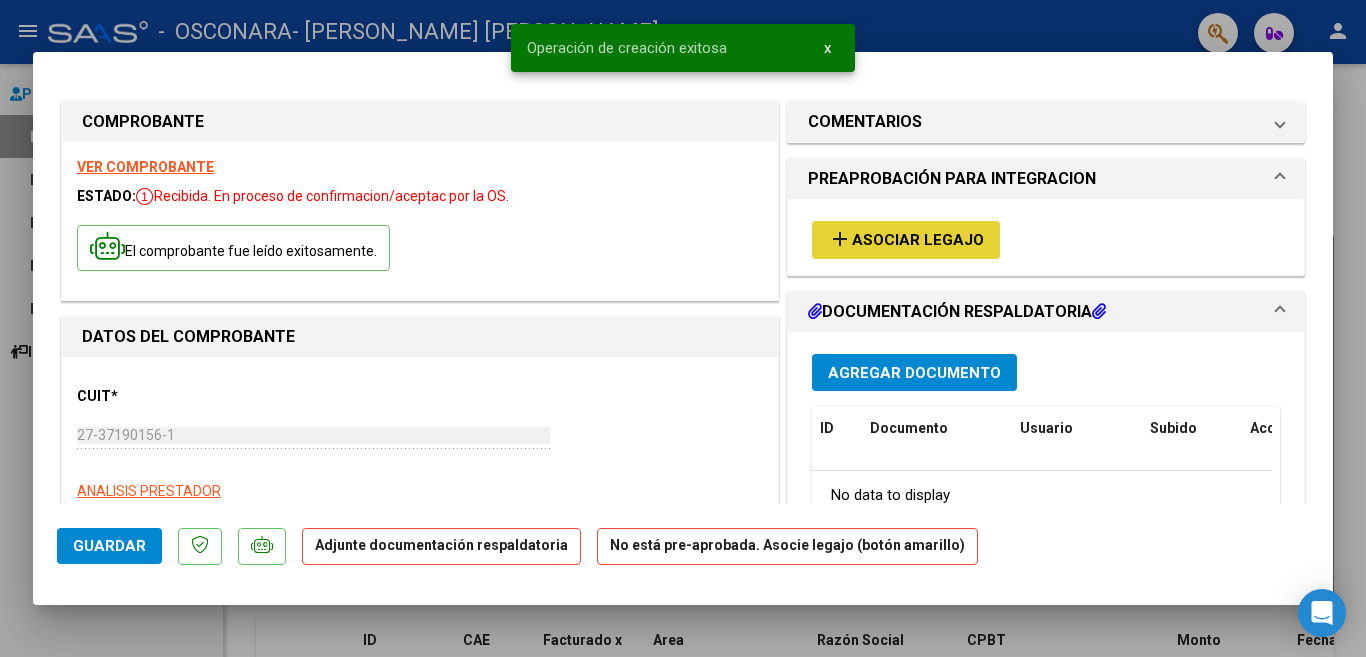 click on "add Asociar Legajo" at bounding box center [906, 239] 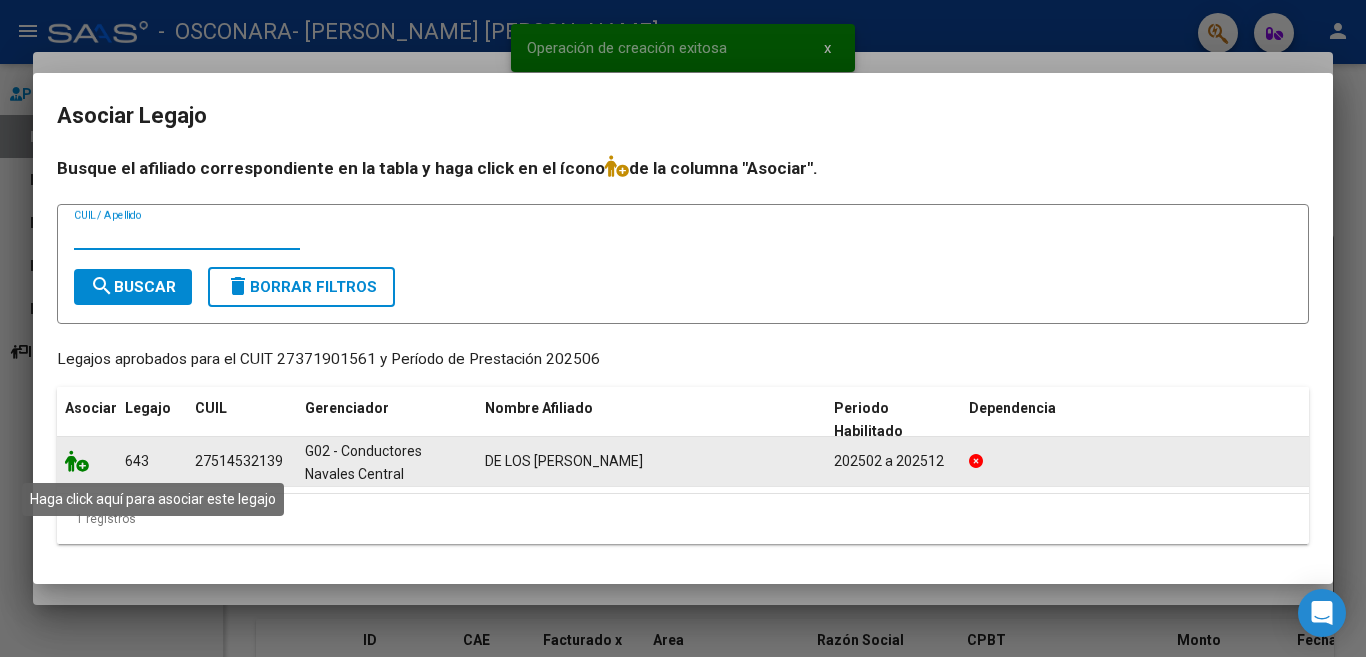 click 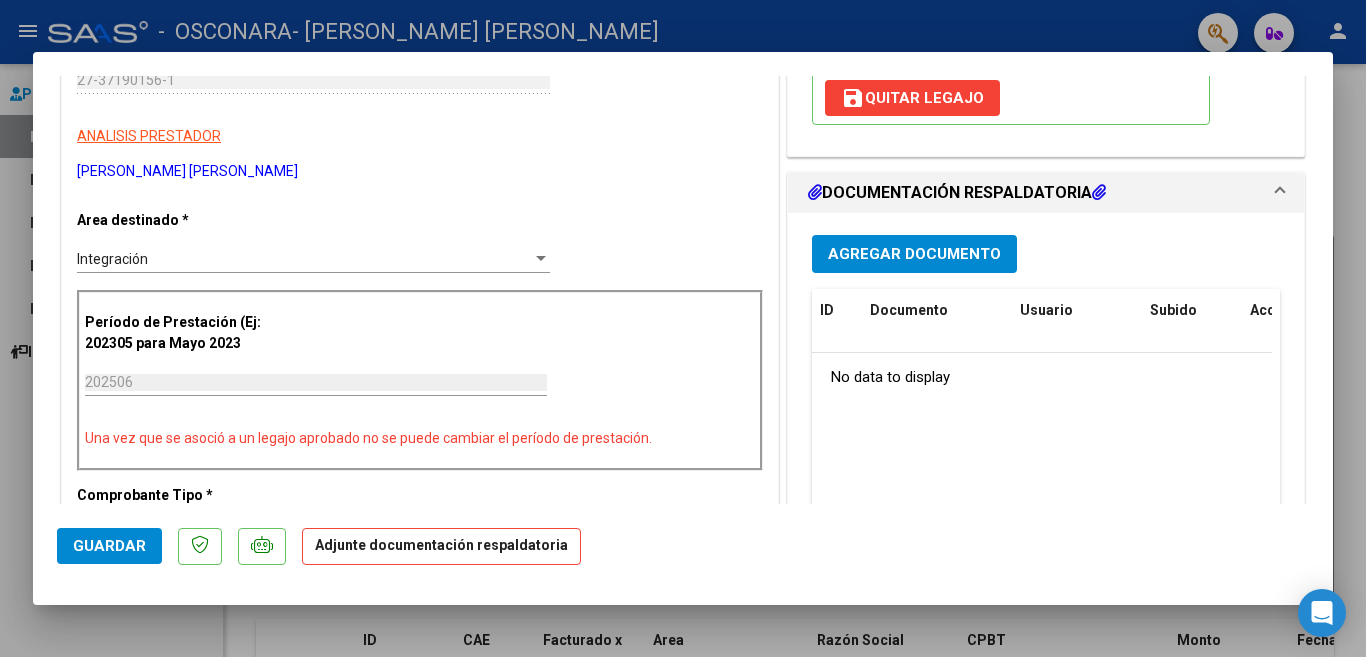 scroll, scrollTop: 337, scrollLeft: 0, axis: vertical 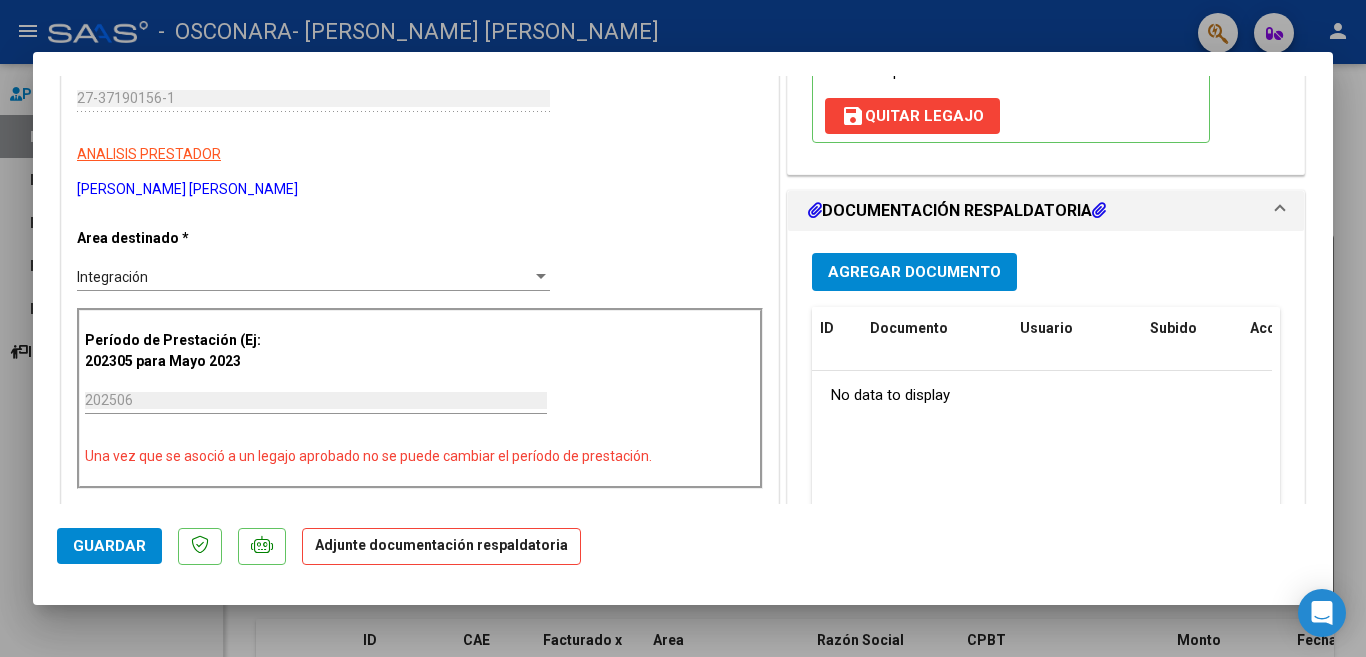 click on "Agregar Documento" at bounding box center [914, 271] 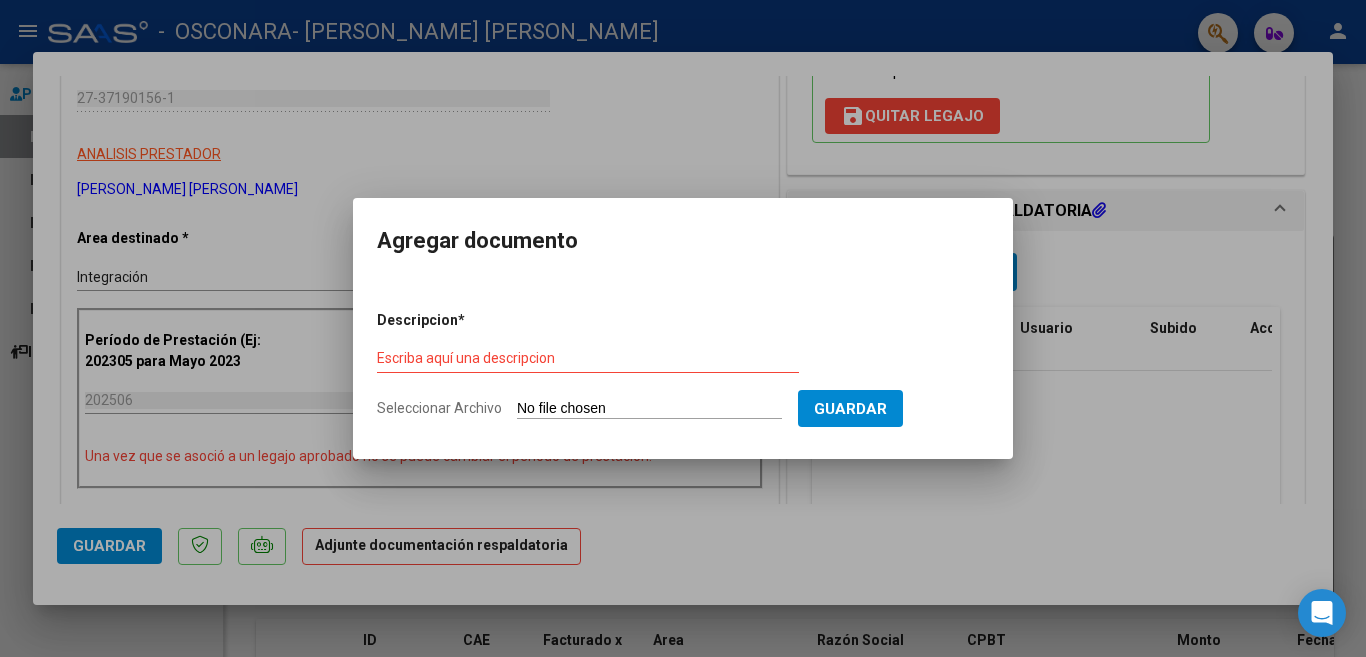 click on "Seleccionar Archivo" at bounding box center [649, 409] 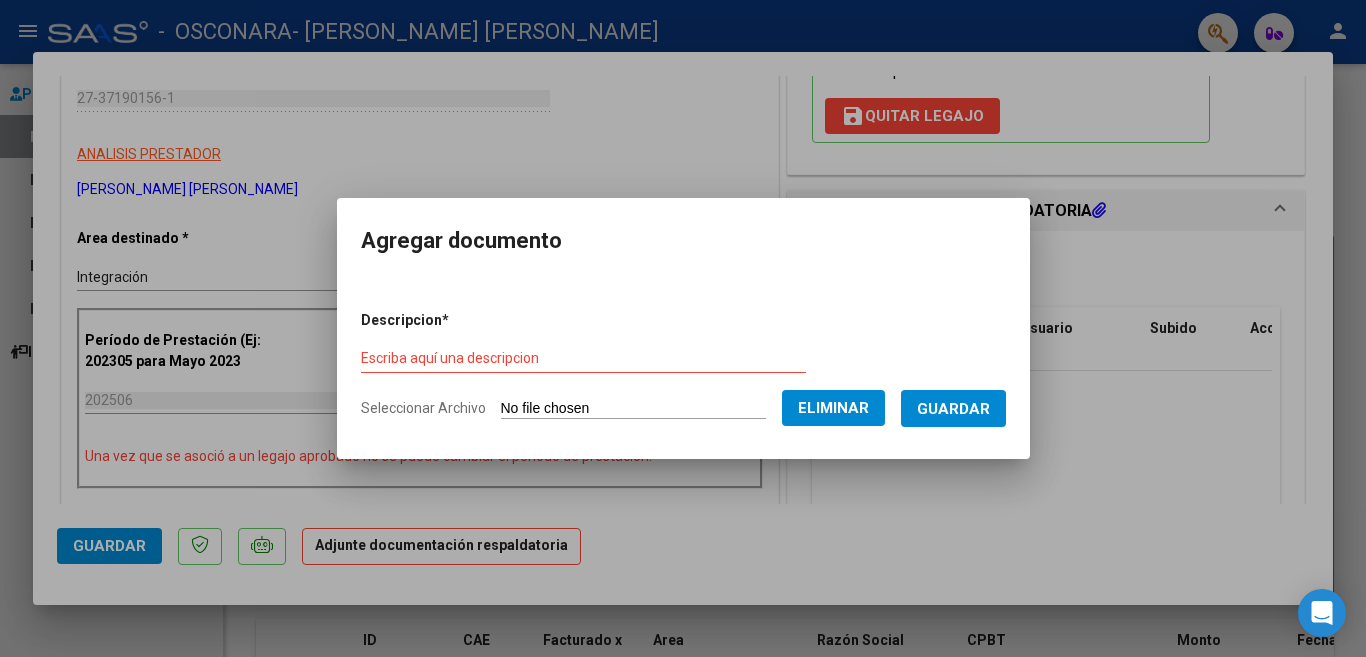 click on "Escriba aquí una descripcion" at bounding box center [583, 359] 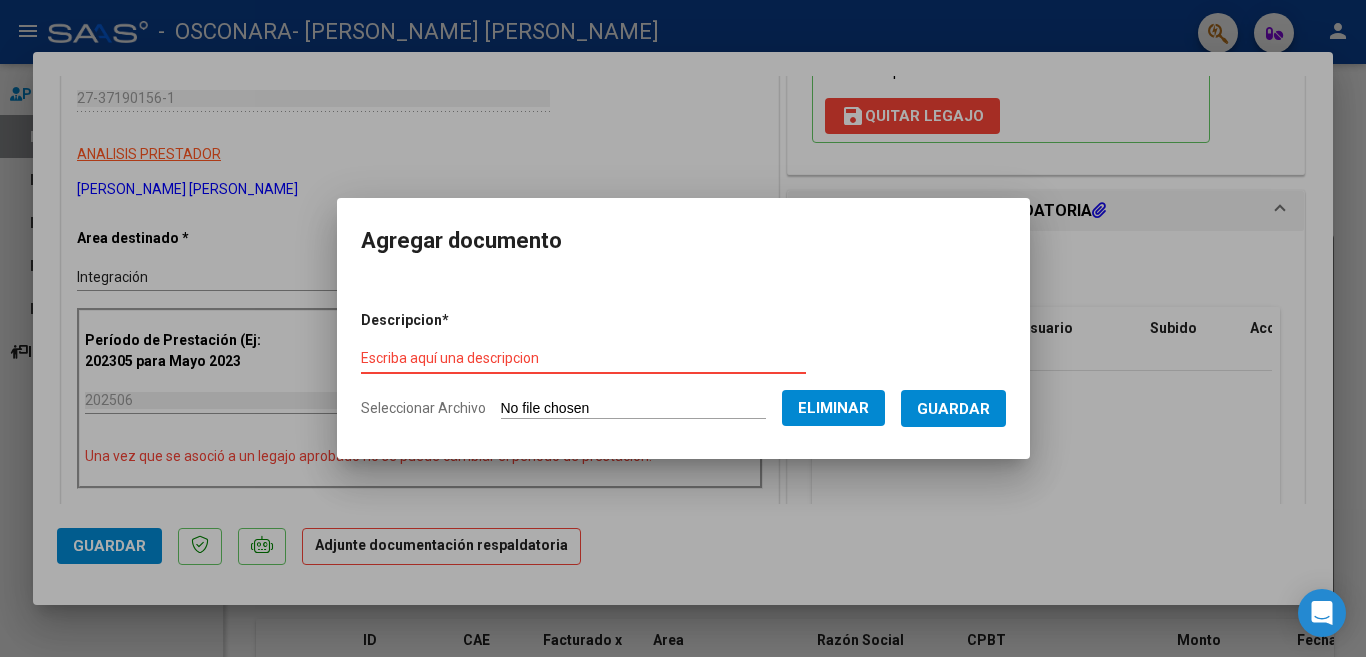 click on "Escriba aquí una descripcion" at bounding box center (583, 358) 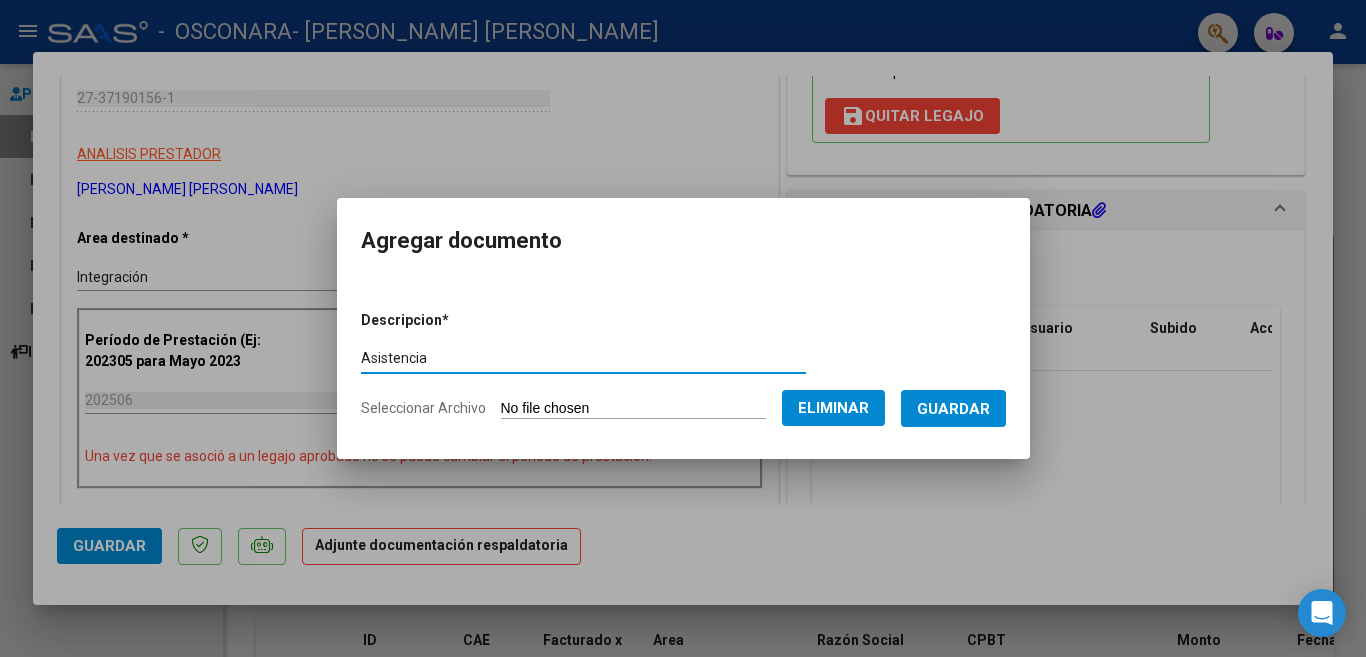type on "Asistencia" 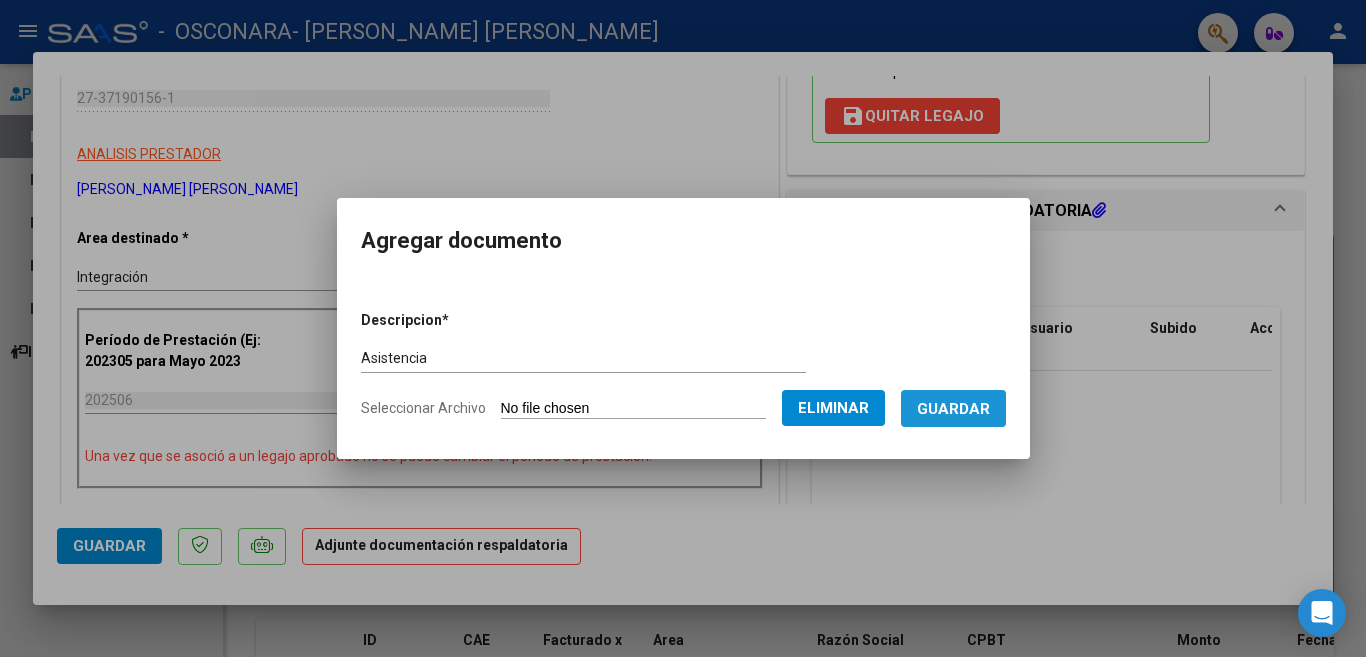 click on "Guardar" at bounding box center (953, 409) 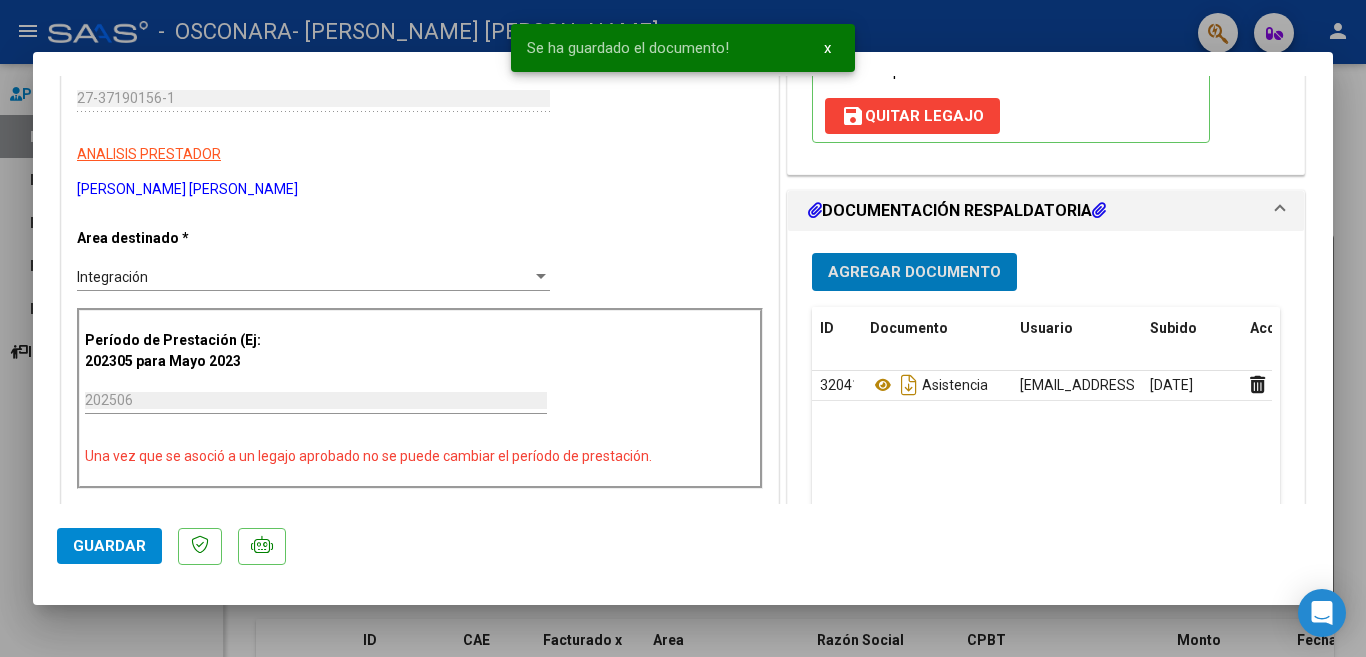 click on "Agregar Documento" at bounding box center [914, 273] 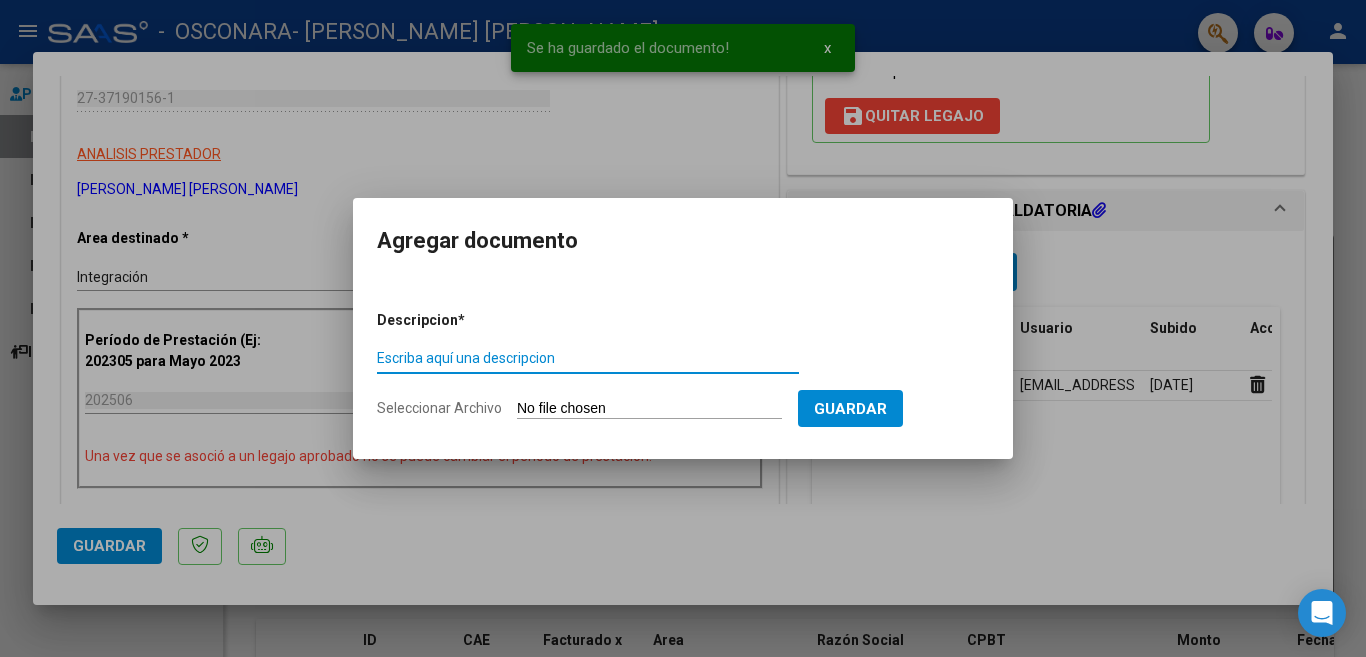 click on "Seleccionar Archivo" at bounding box center [649, 409] 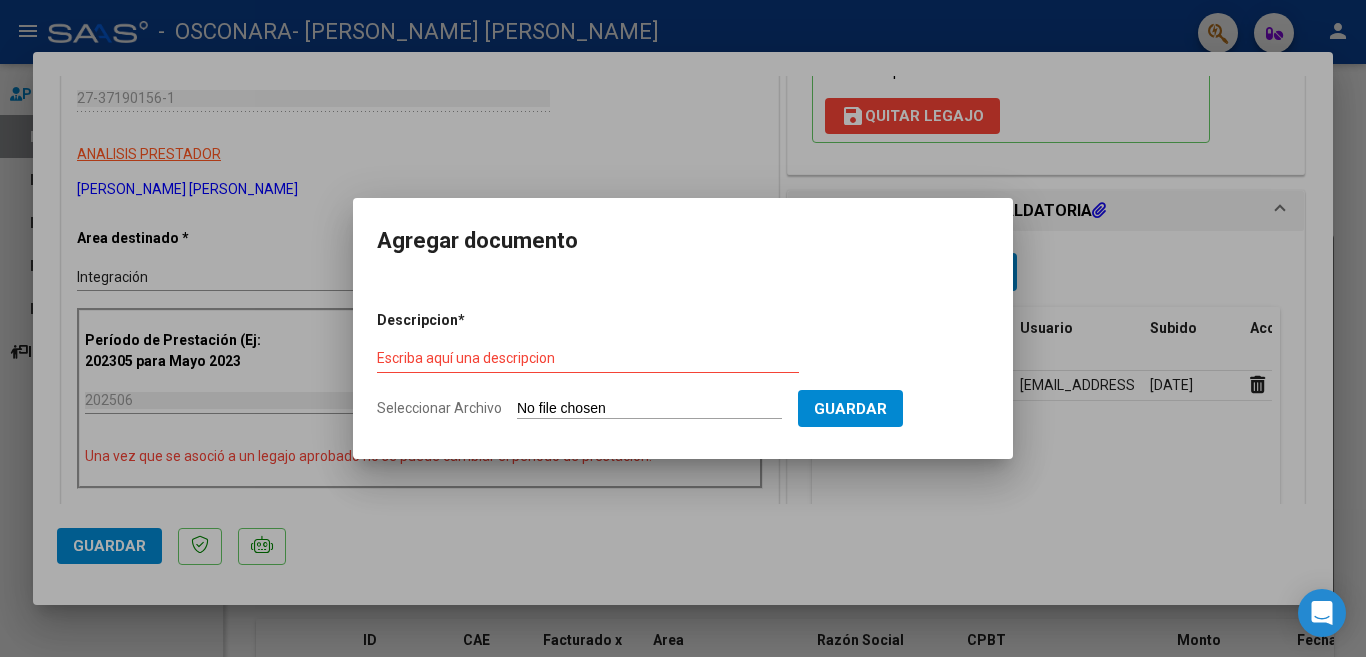 type on "C:\fakepath\Informe Mensual [DATE].pdf" 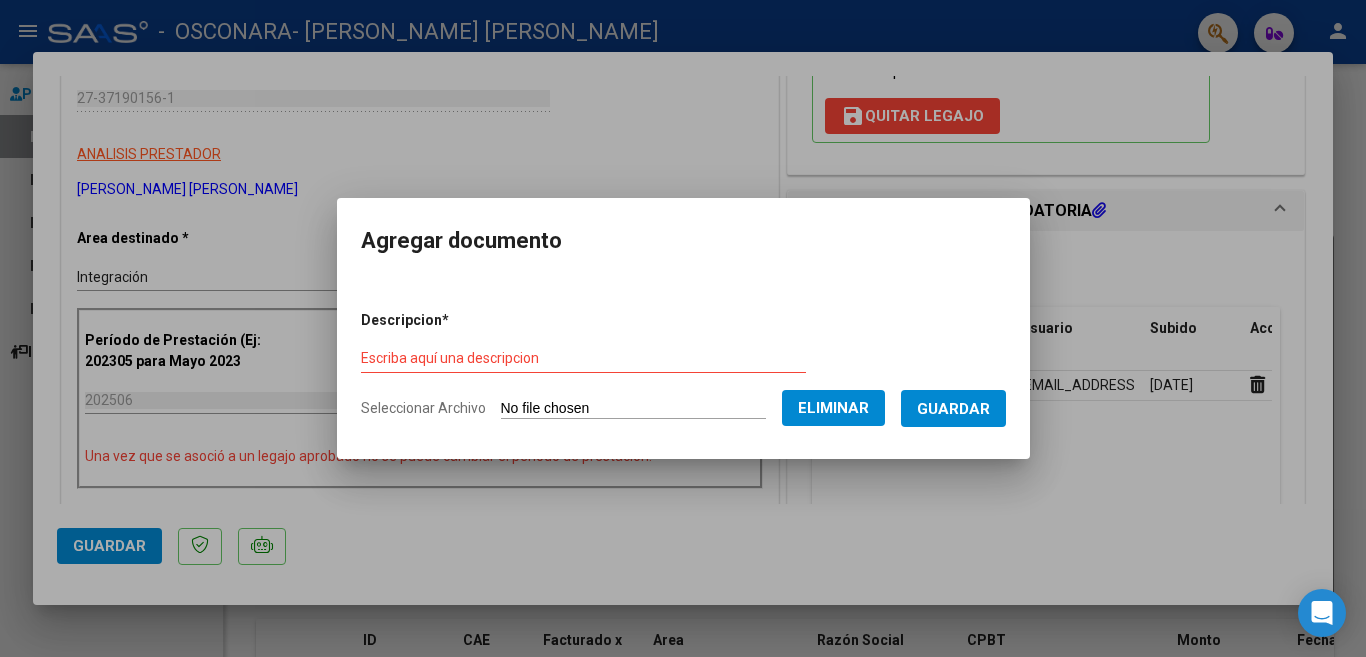 click on "Descripcion  *   Escriba aquí una descripcion  Seleccionar Archivo Eliminar Guardar" at bounding box center (683, 365) 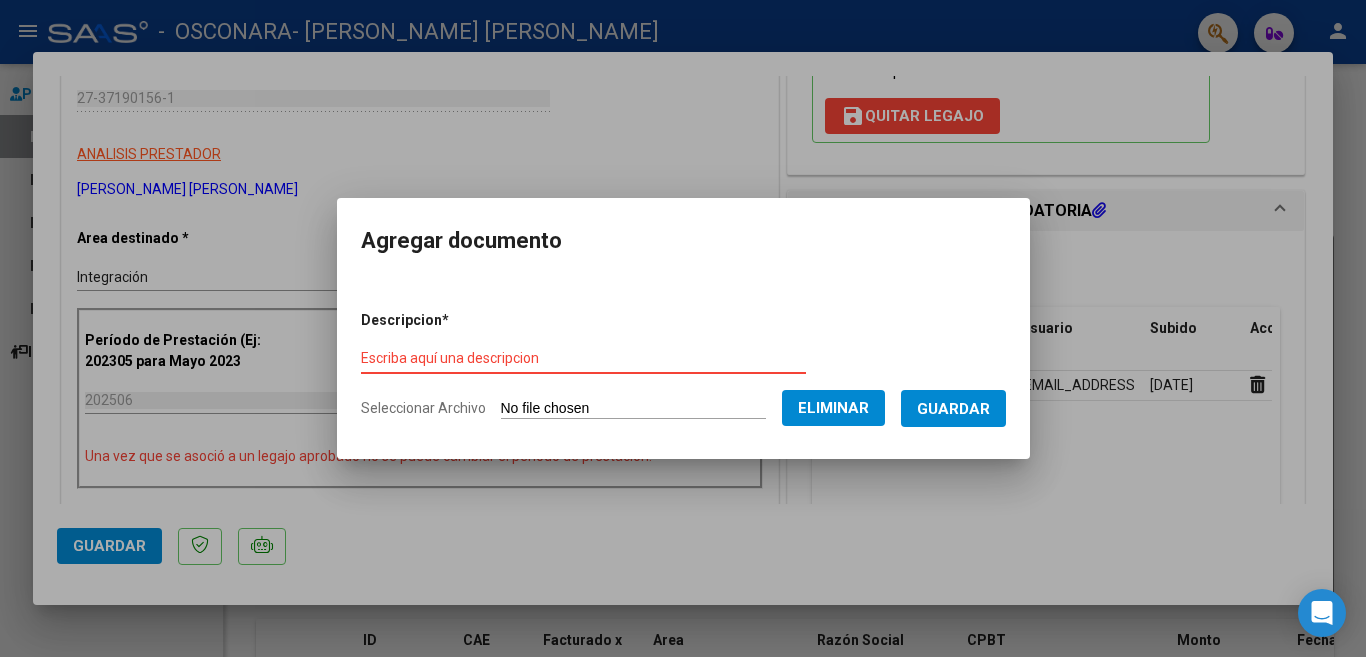 click on "Escriba aquí una descripcion" at bounding box center [583, 358] 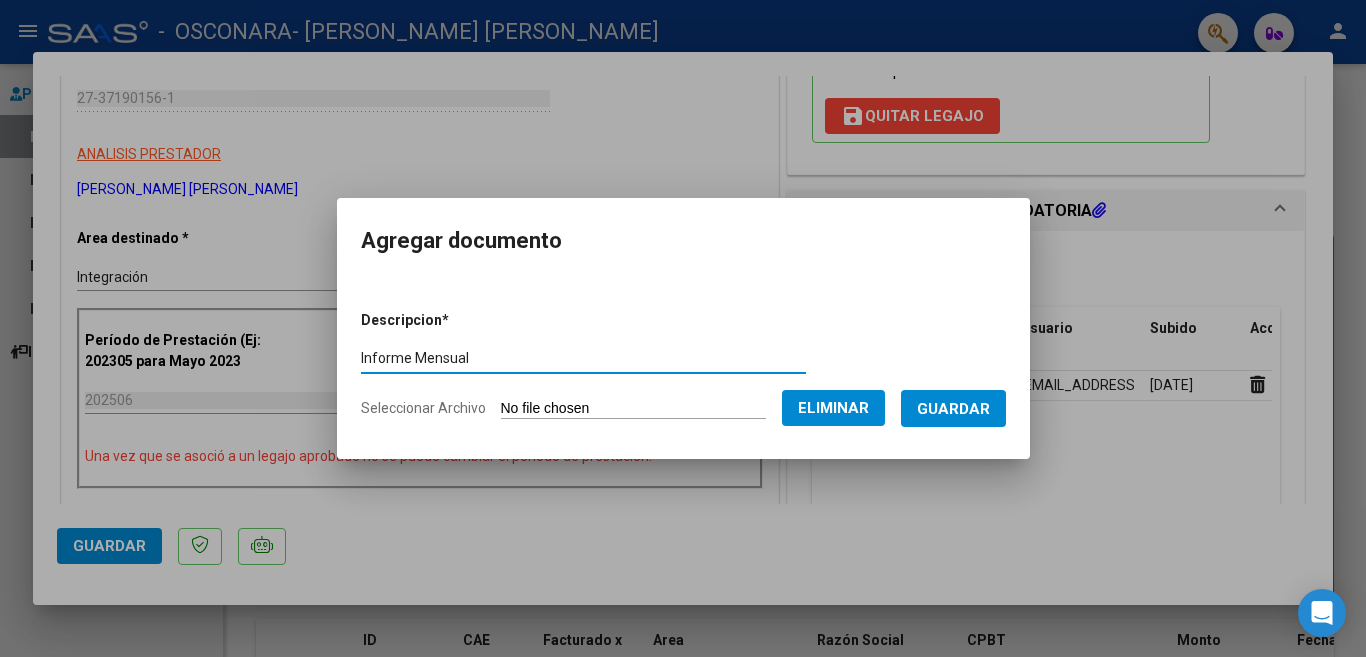 type on "Informe Mensual" 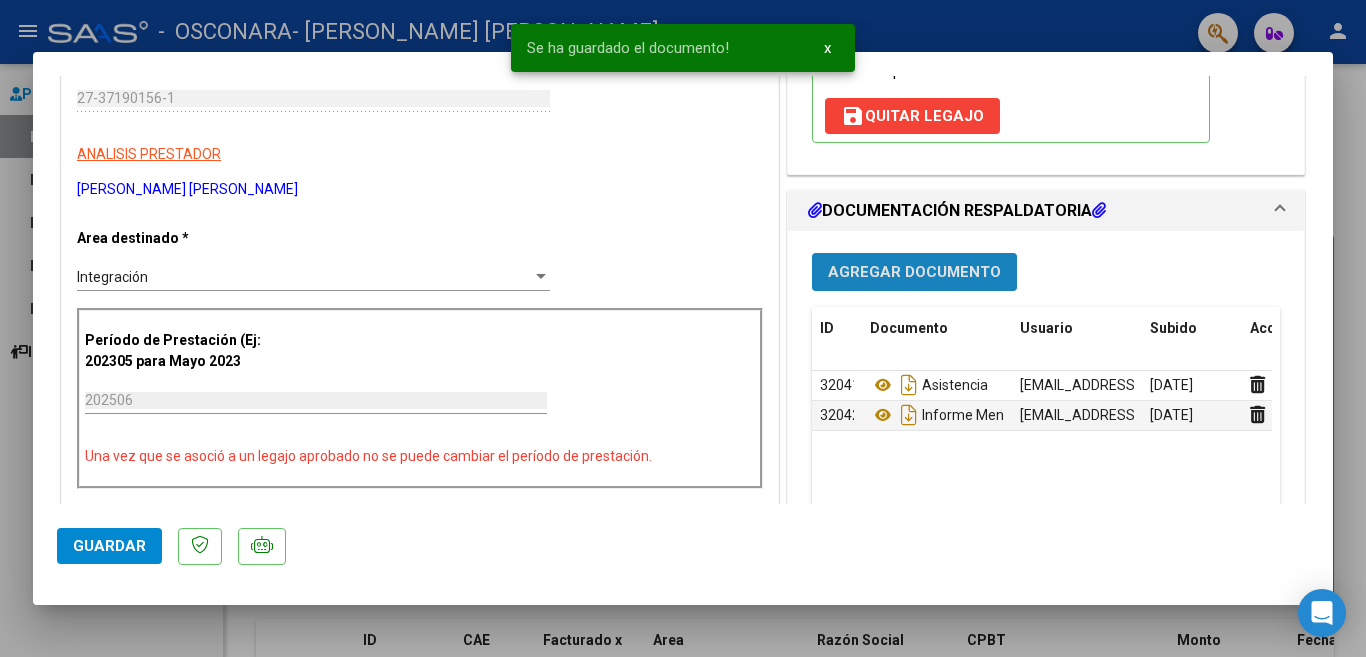 click on "Agregar Documento" at bounding box center (914, 273) 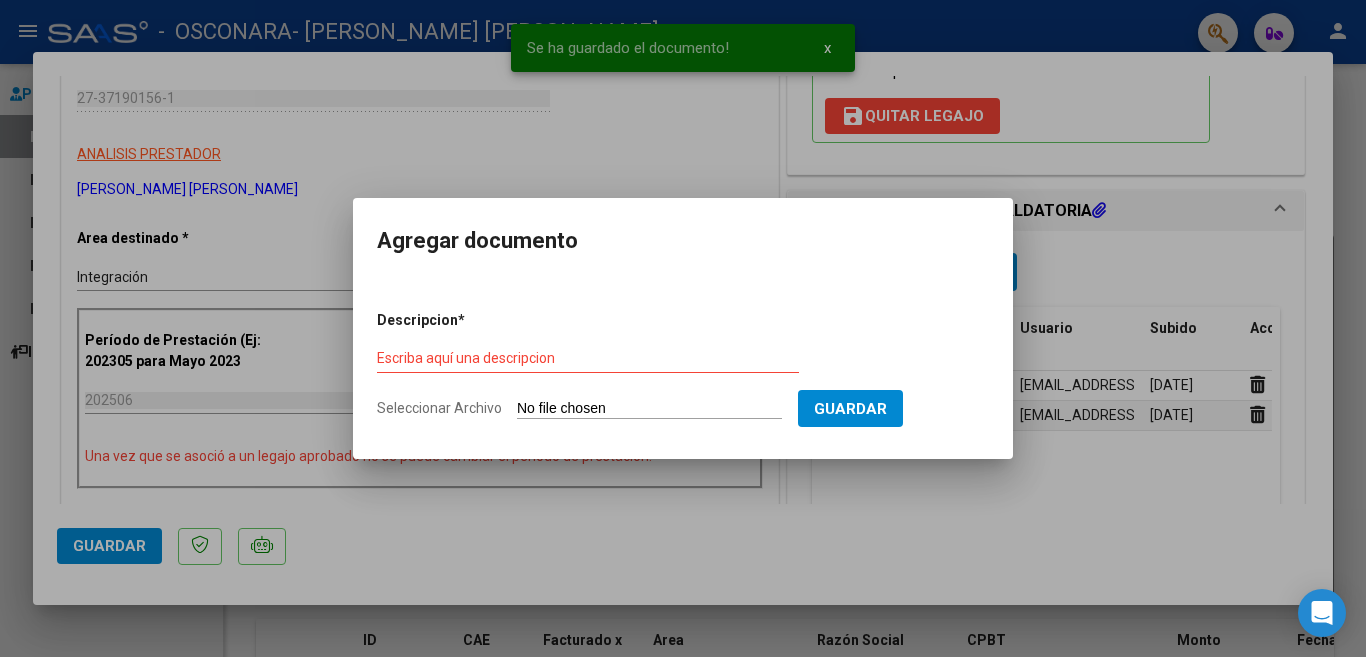 click on "Seleccionar Archivo" at bounding box center (649, 409) 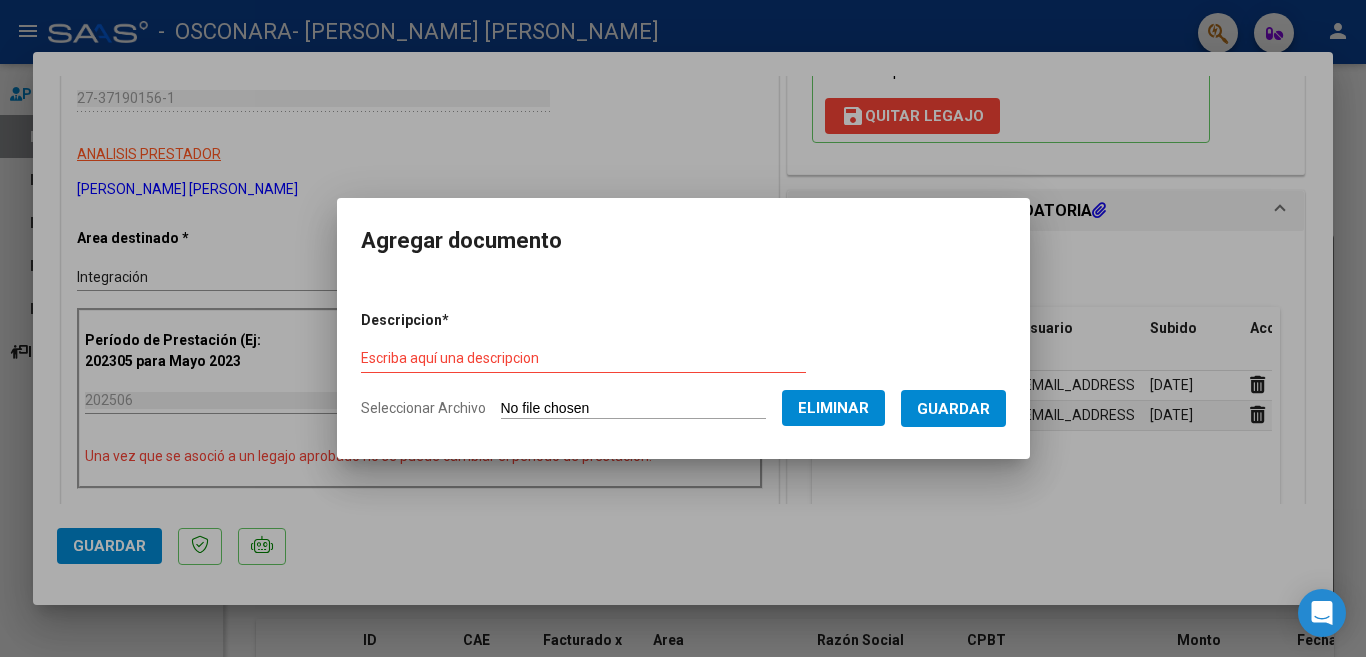 click on "Escriba aquí una descripcion" at bounding box center [583, 359] 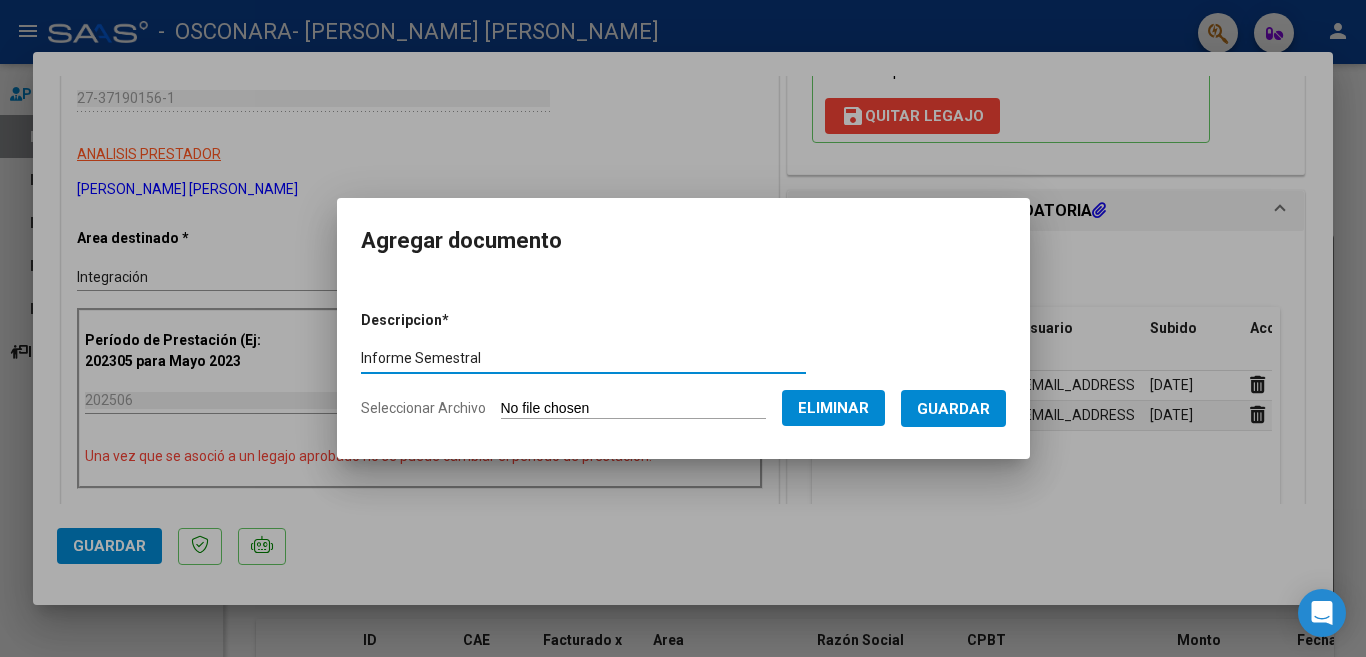 type on "Informe Semestral" 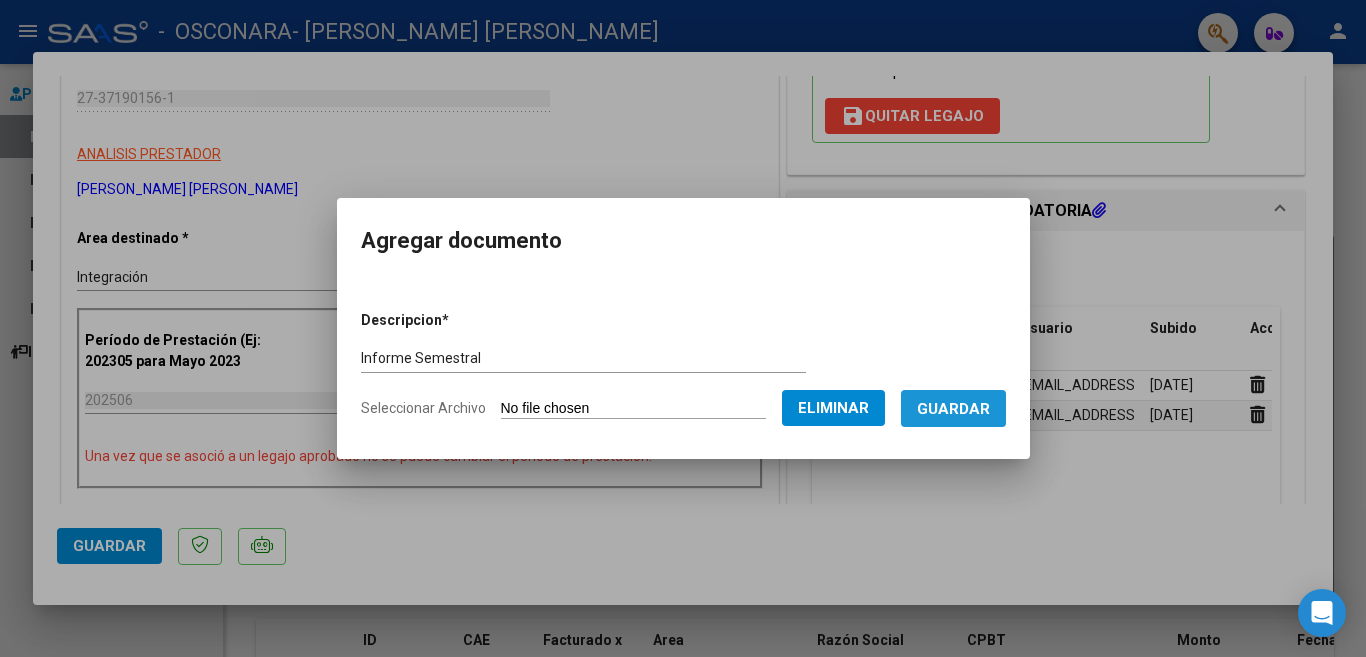 click on "Guardar" at bounding box center (953, 409) 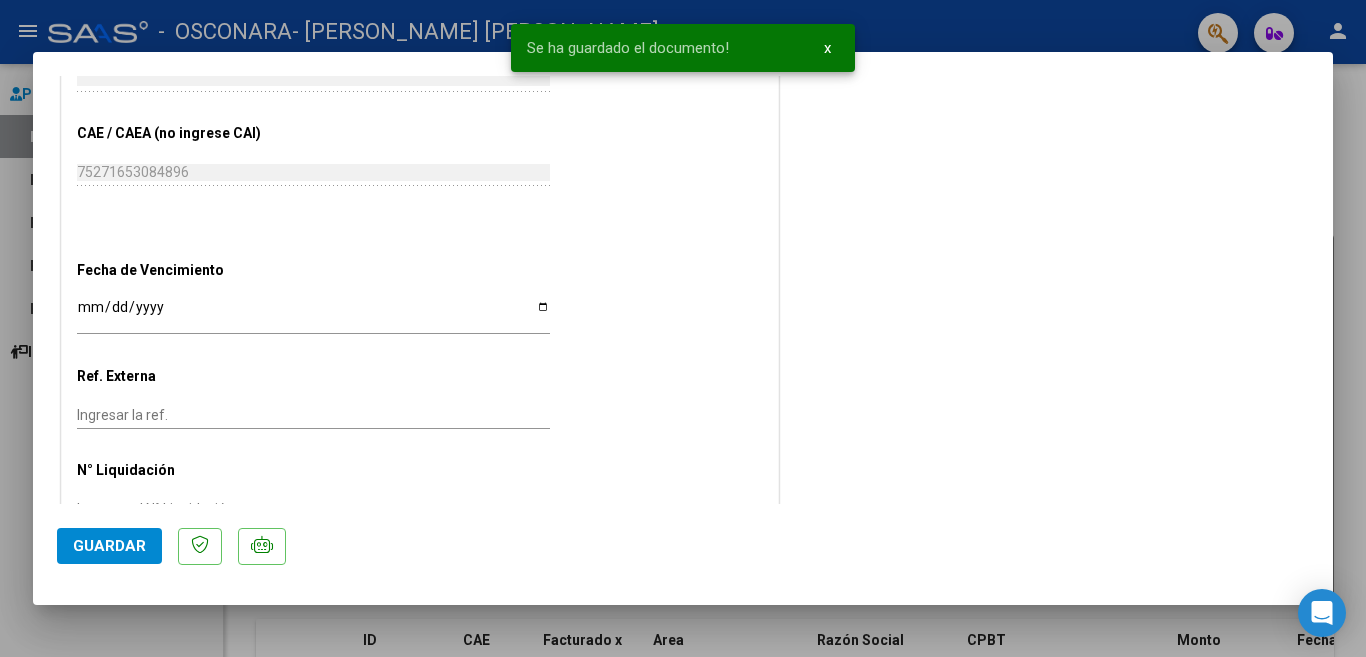 scroll, scrollTop: 1234, scrollLeft: 0, axis: vertical 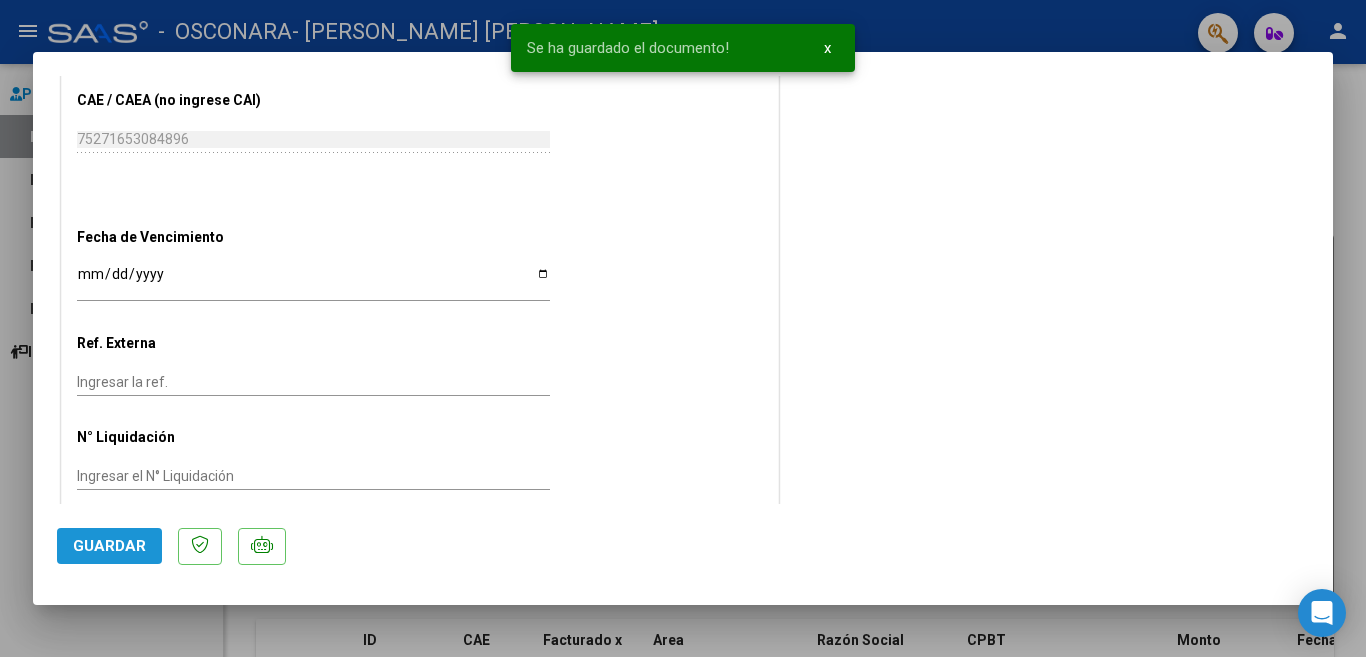click on "Guardar" 